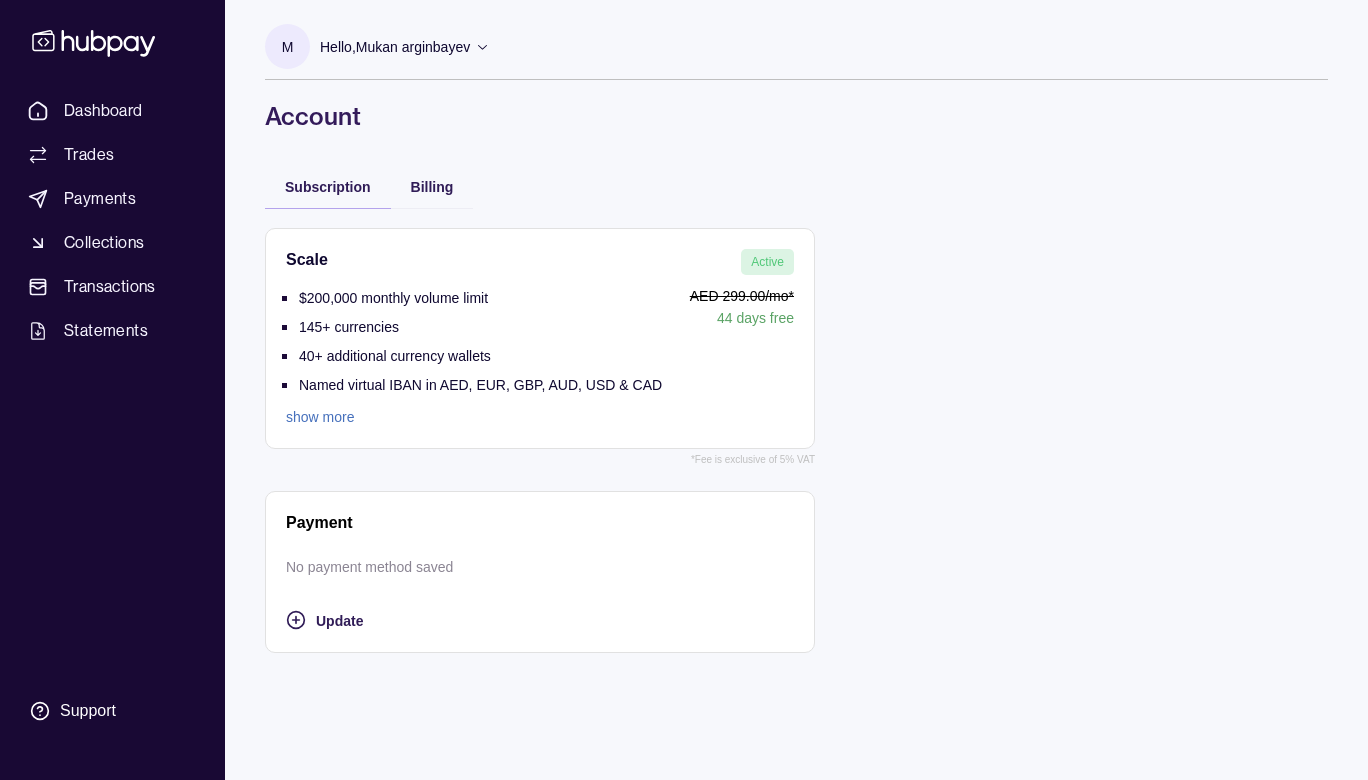 scroll, scrollTop: 0, scrollLeft: 0, axis: both 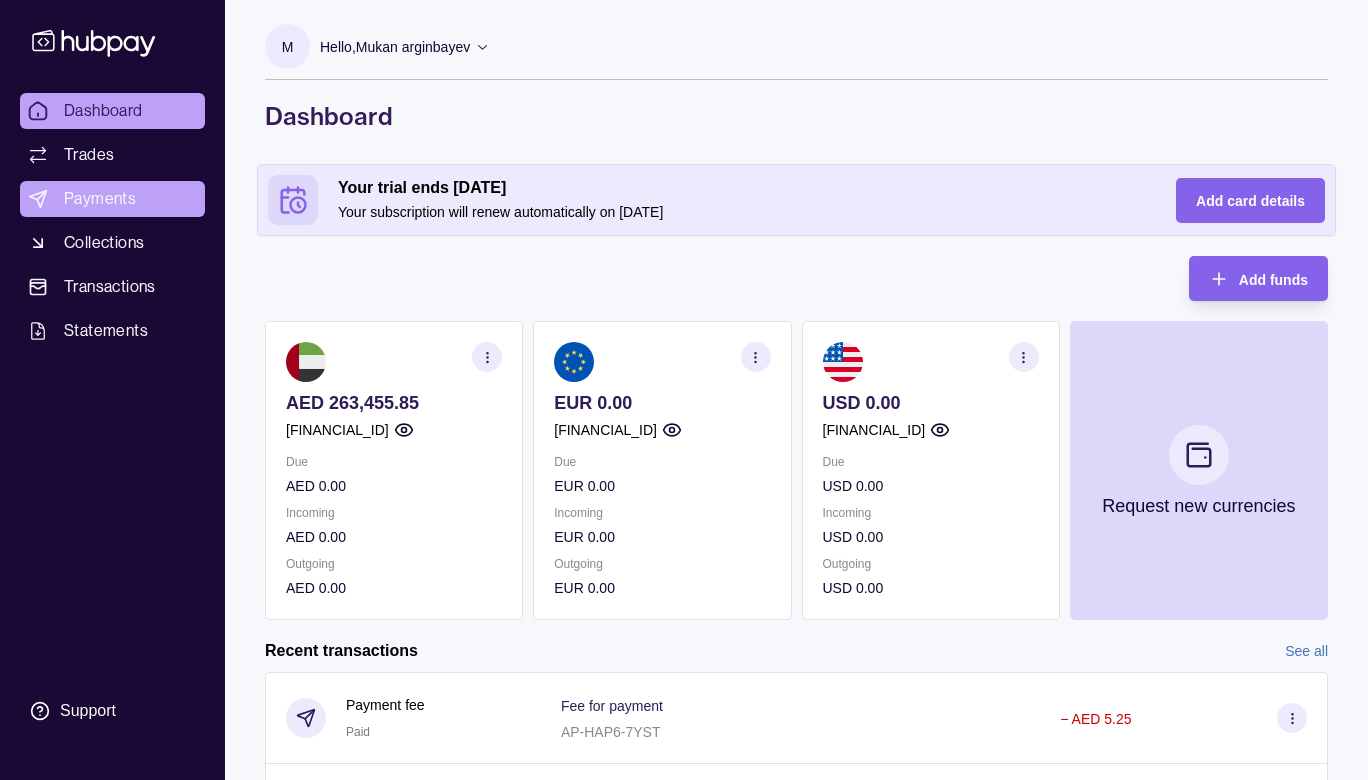click on "Payments" at bounding box center (100, 199) 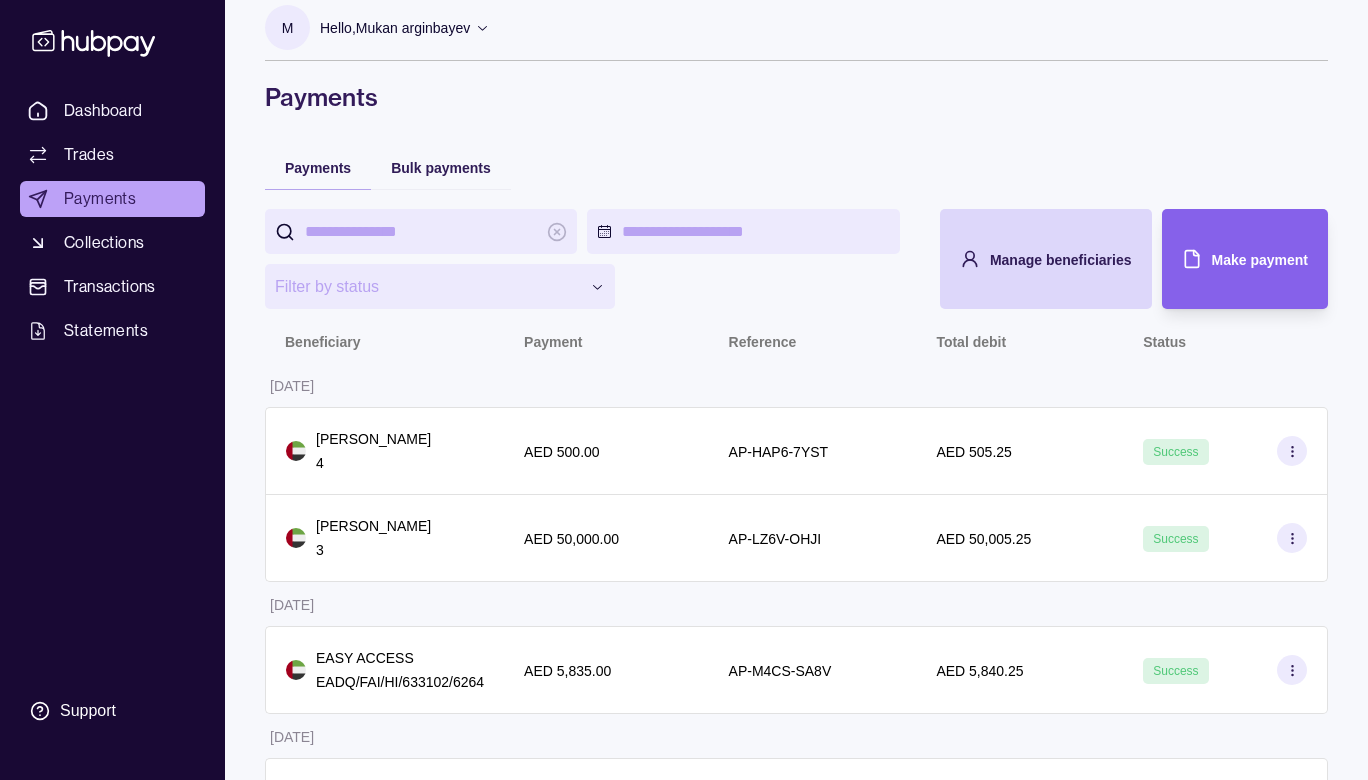 scroll, scrollTop: 20, scrollLeft: 0, axis: vertical 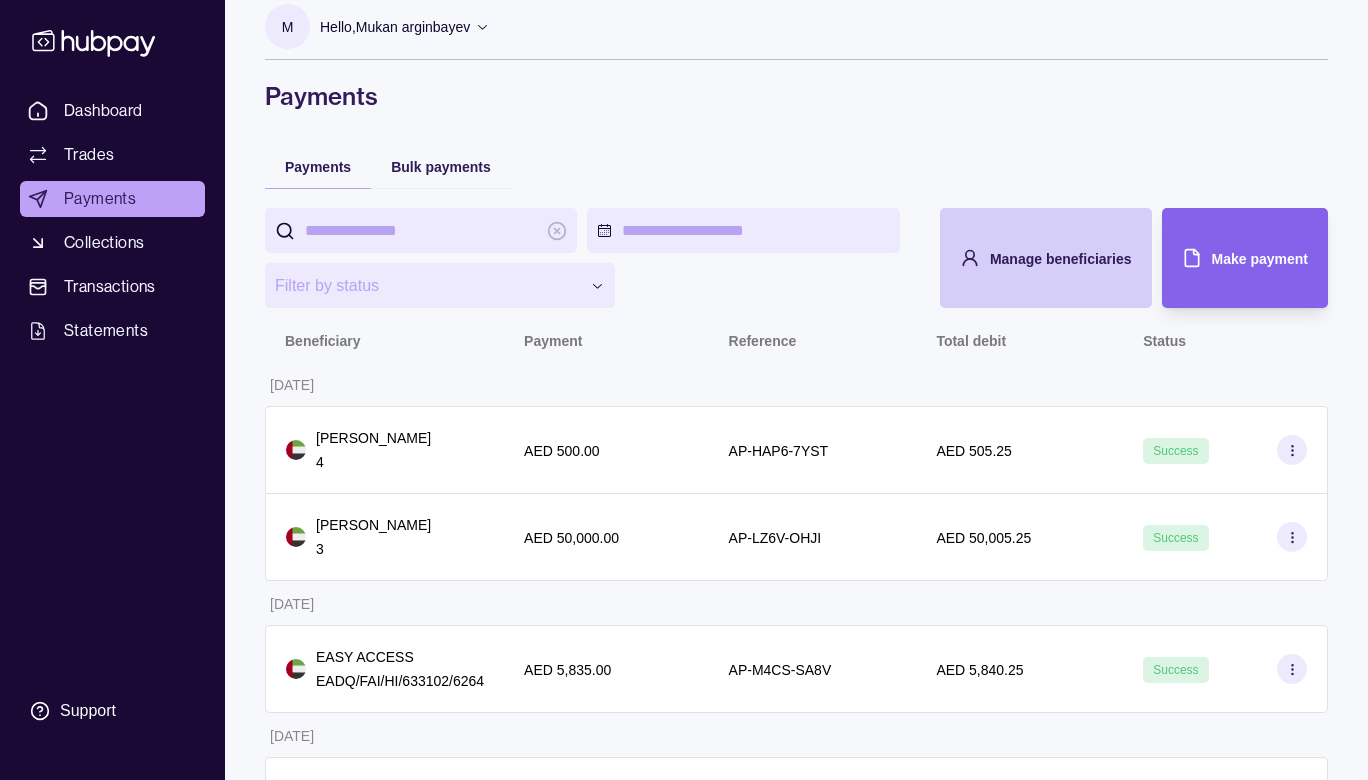 click on "Manage beneficiaries" at bounding box center [1031, 258] 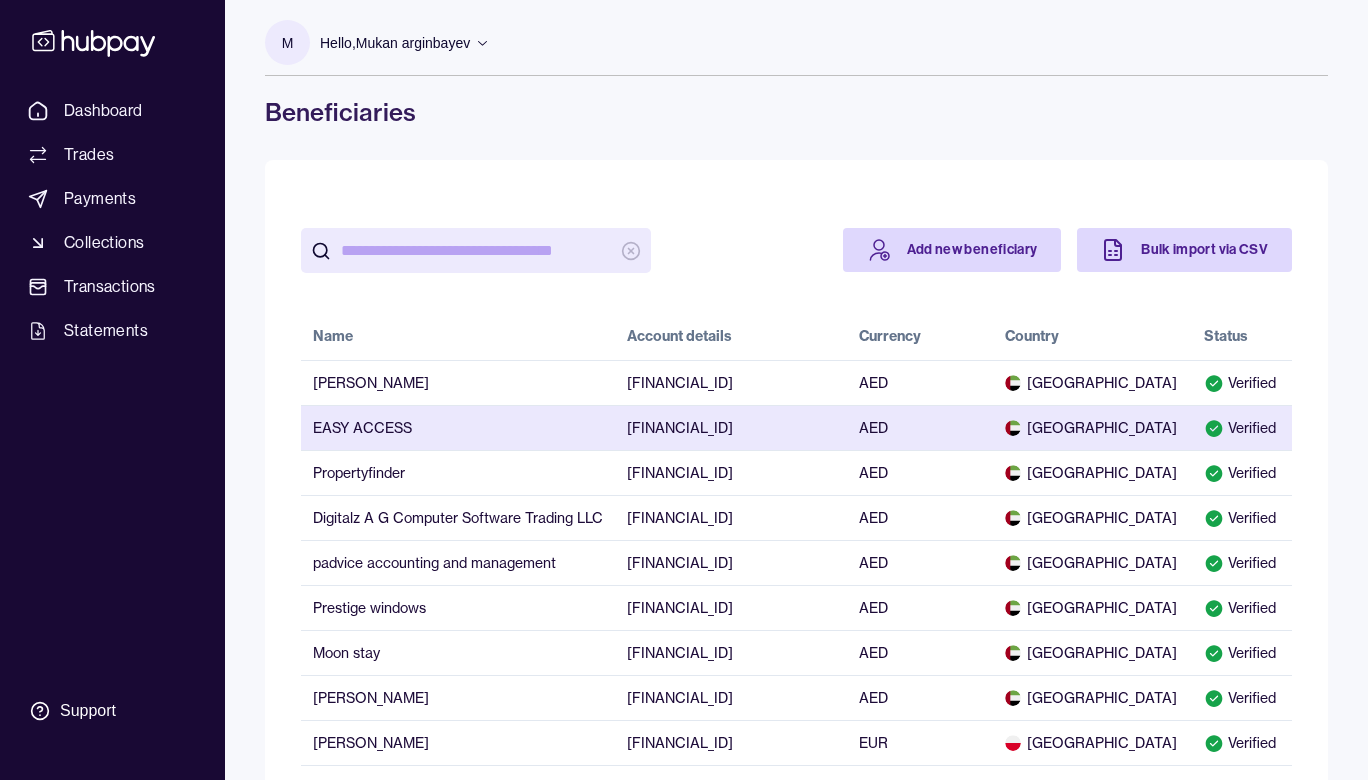 scroll, scrollTop: 3, scrollLeft: 0, axis: vertical 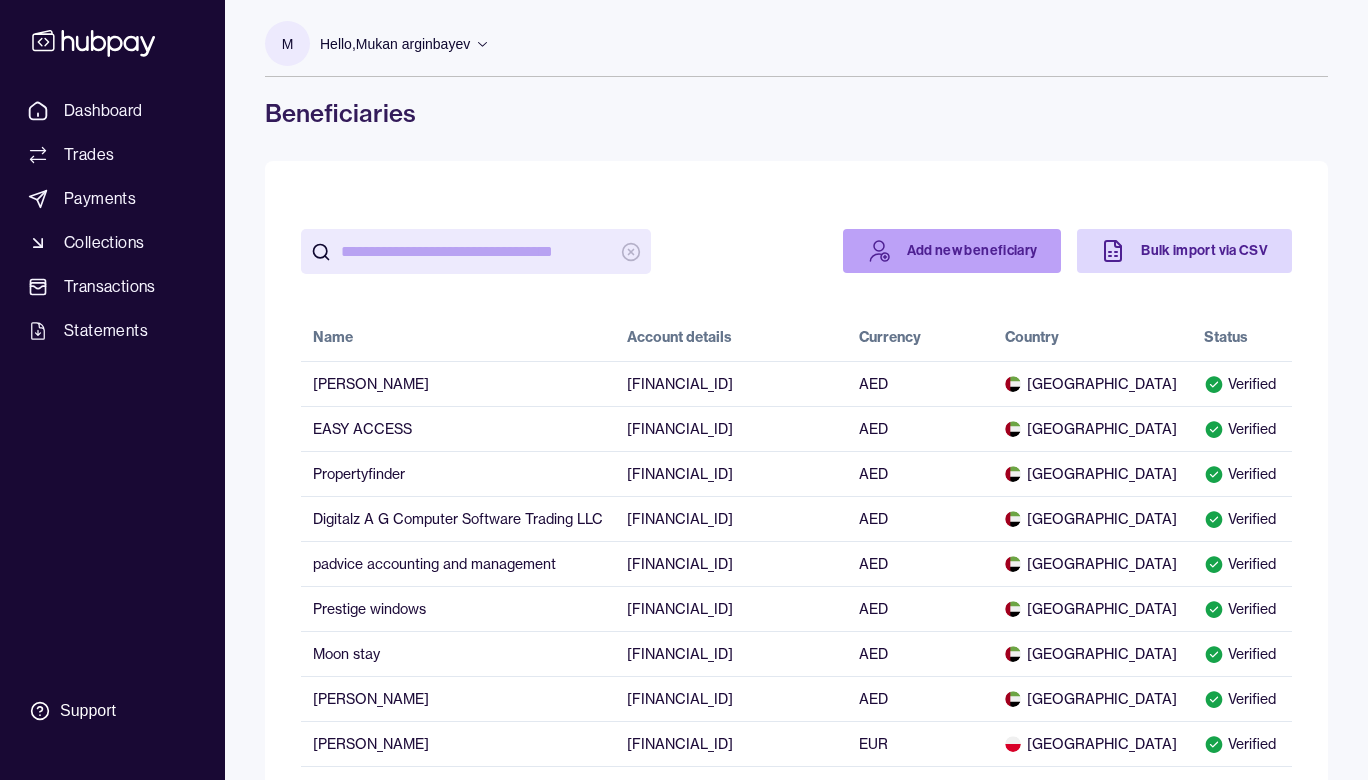 click on "Add new beneficiary" at bounding box center [952, 251] 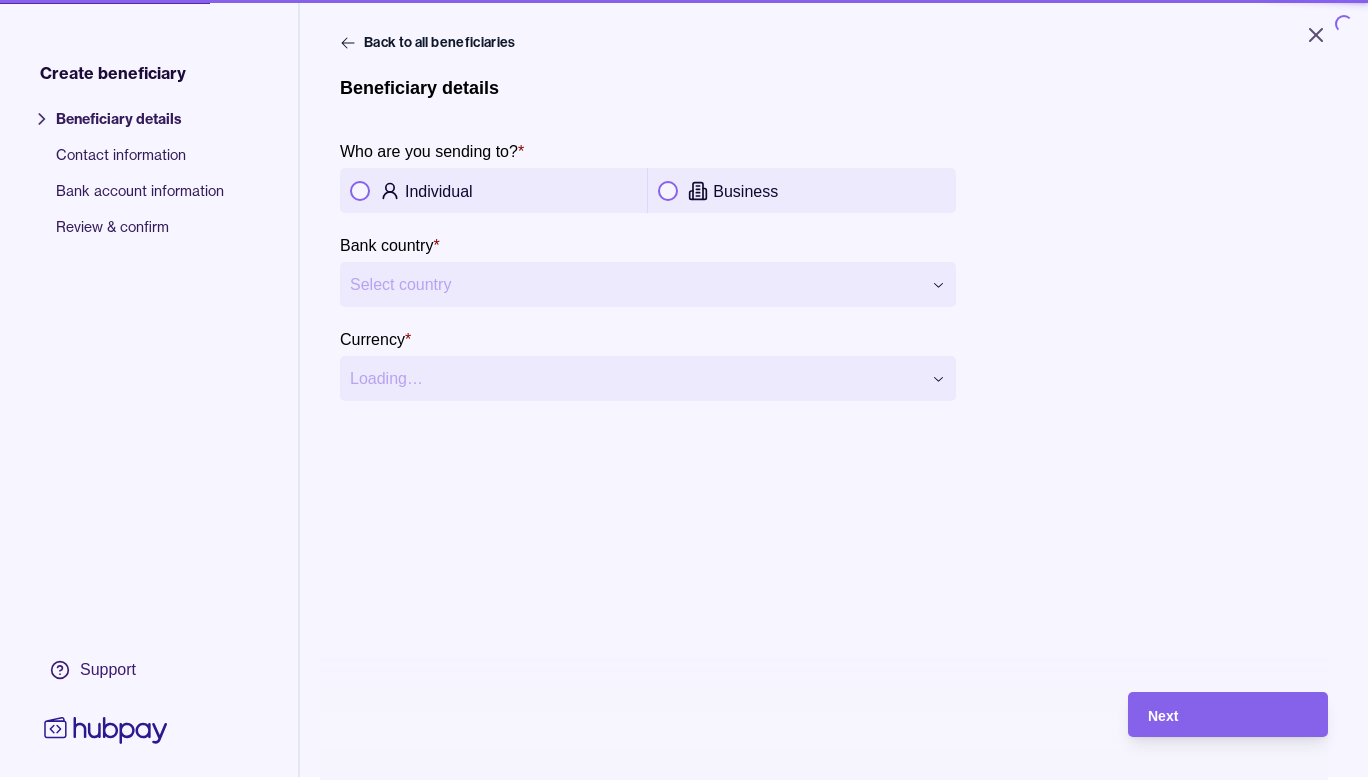 scroll, scrollTop: 0, scrollLeft: 0, axis: both 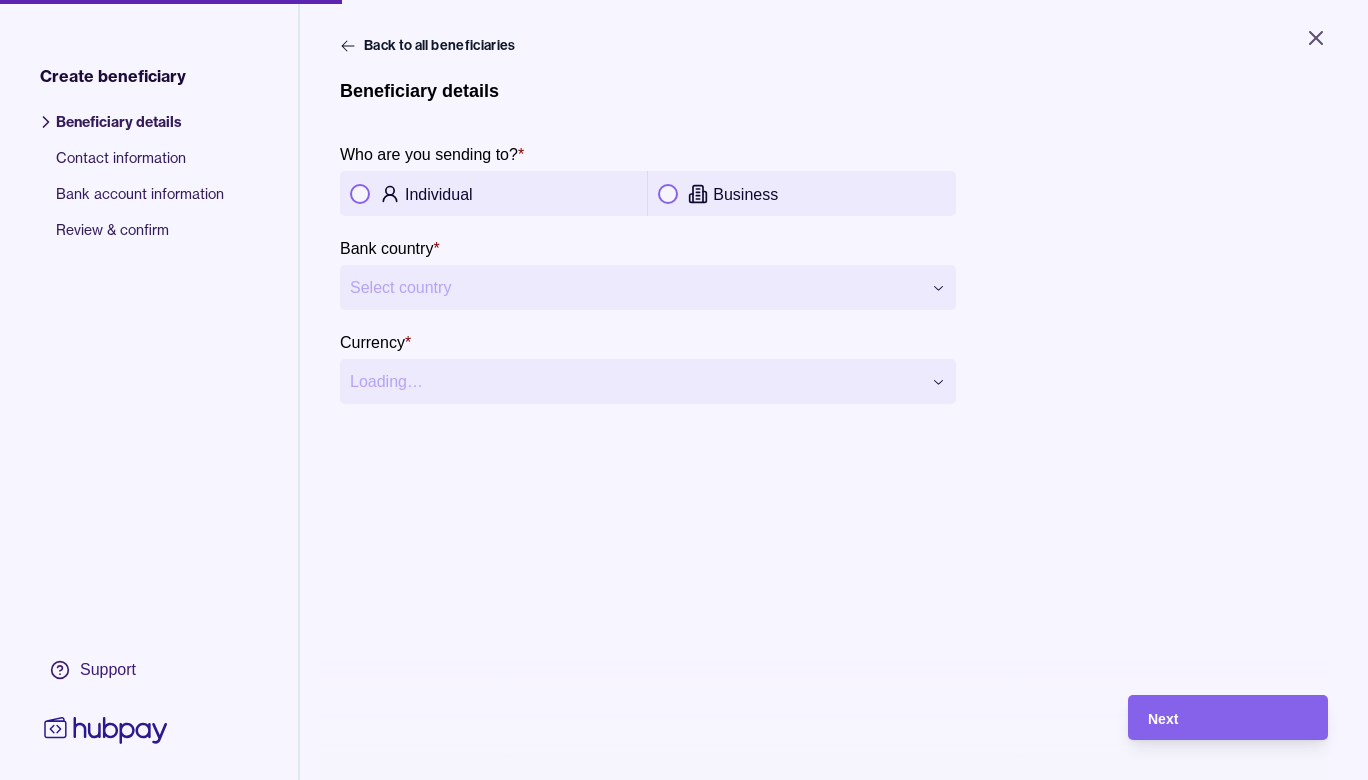 click at bounding box center (668, 194) 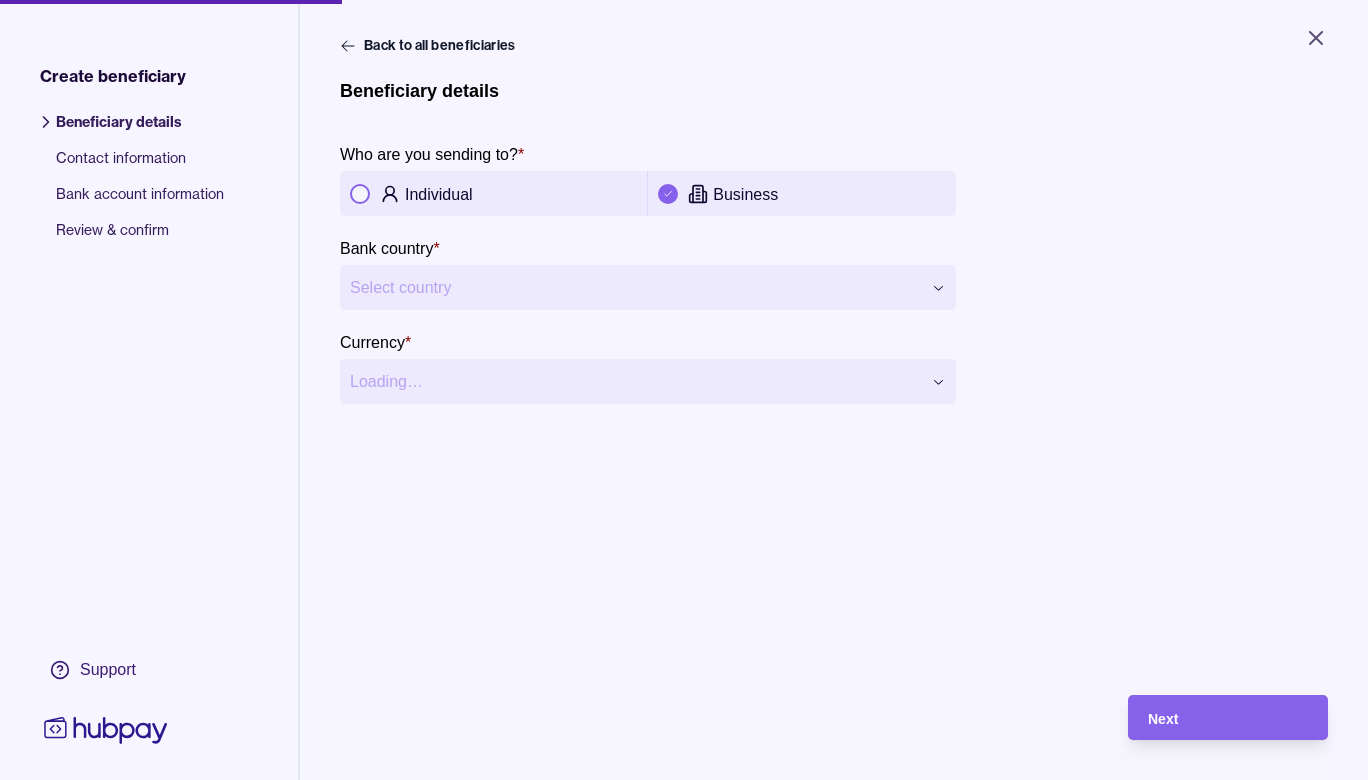 click on "**********" at bounding box center (684, 390) 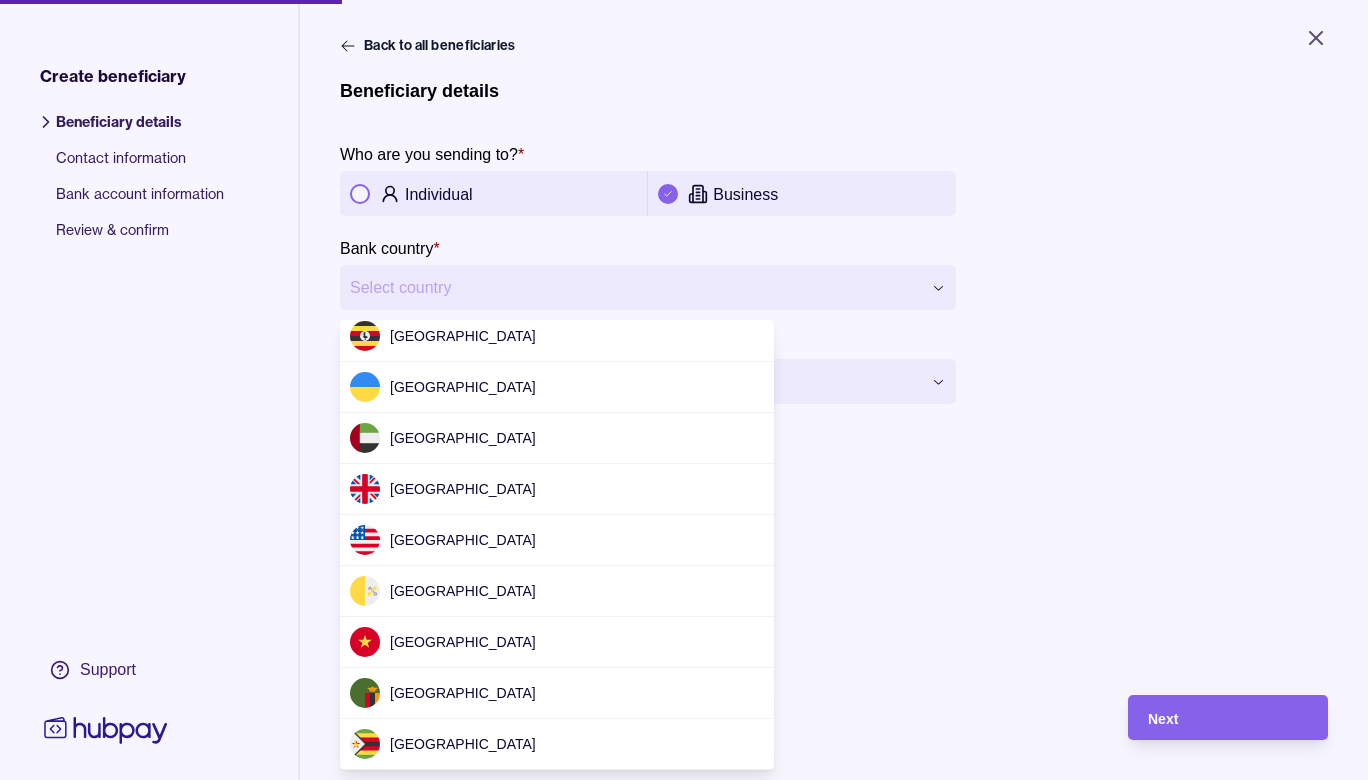 scroll, scrollTop: 6129, scrollLeft: 0, axis: vertical 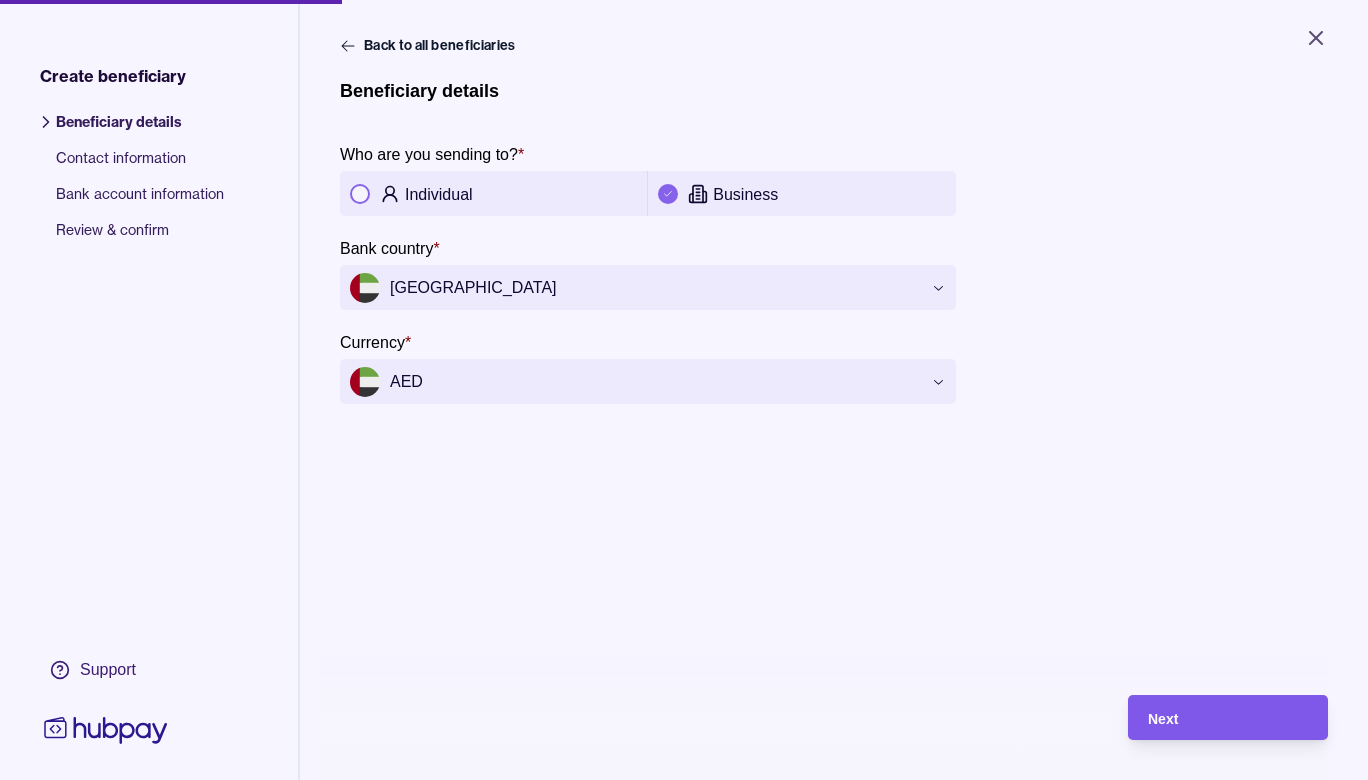 click on "Next" at bounding box center (1228, 718) 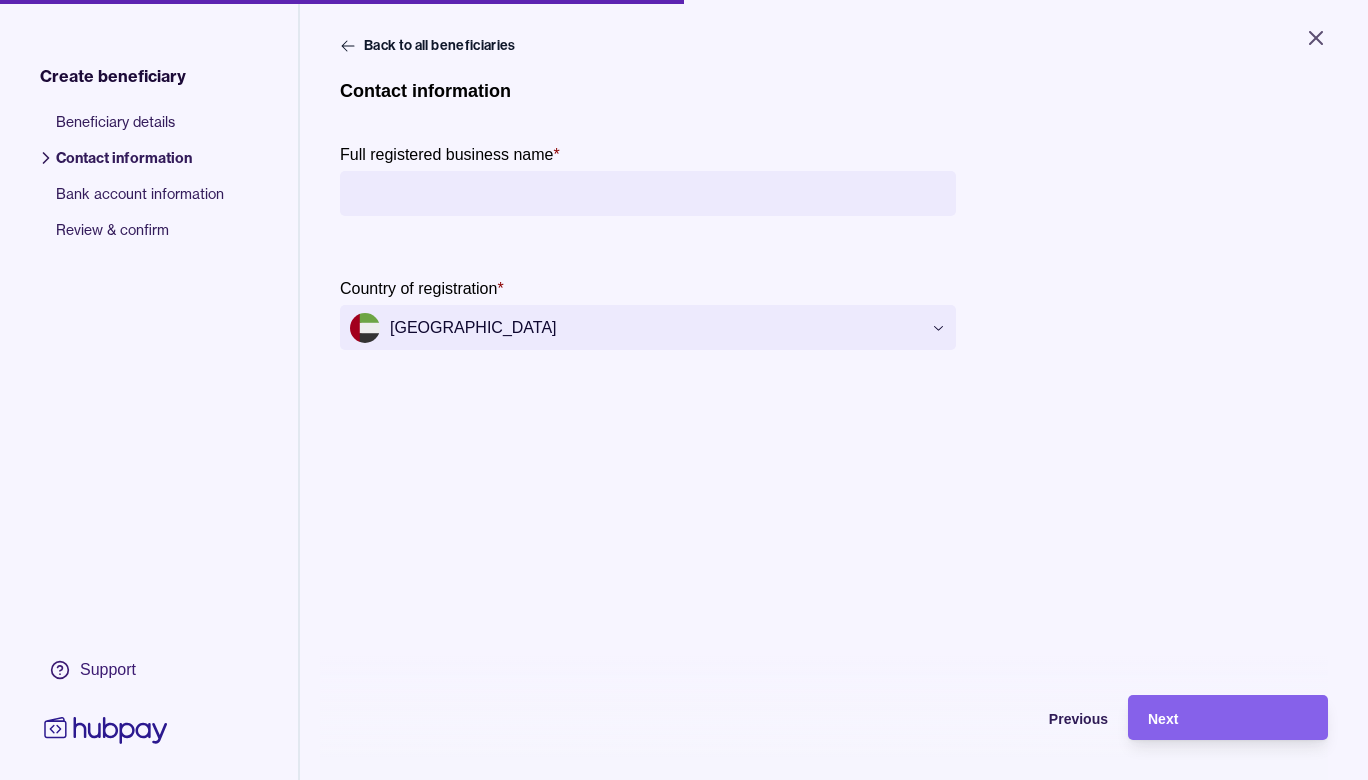 click on "Beneficiary details Contact information Bank account information Review & confirm" at bounding box center [149, 516] 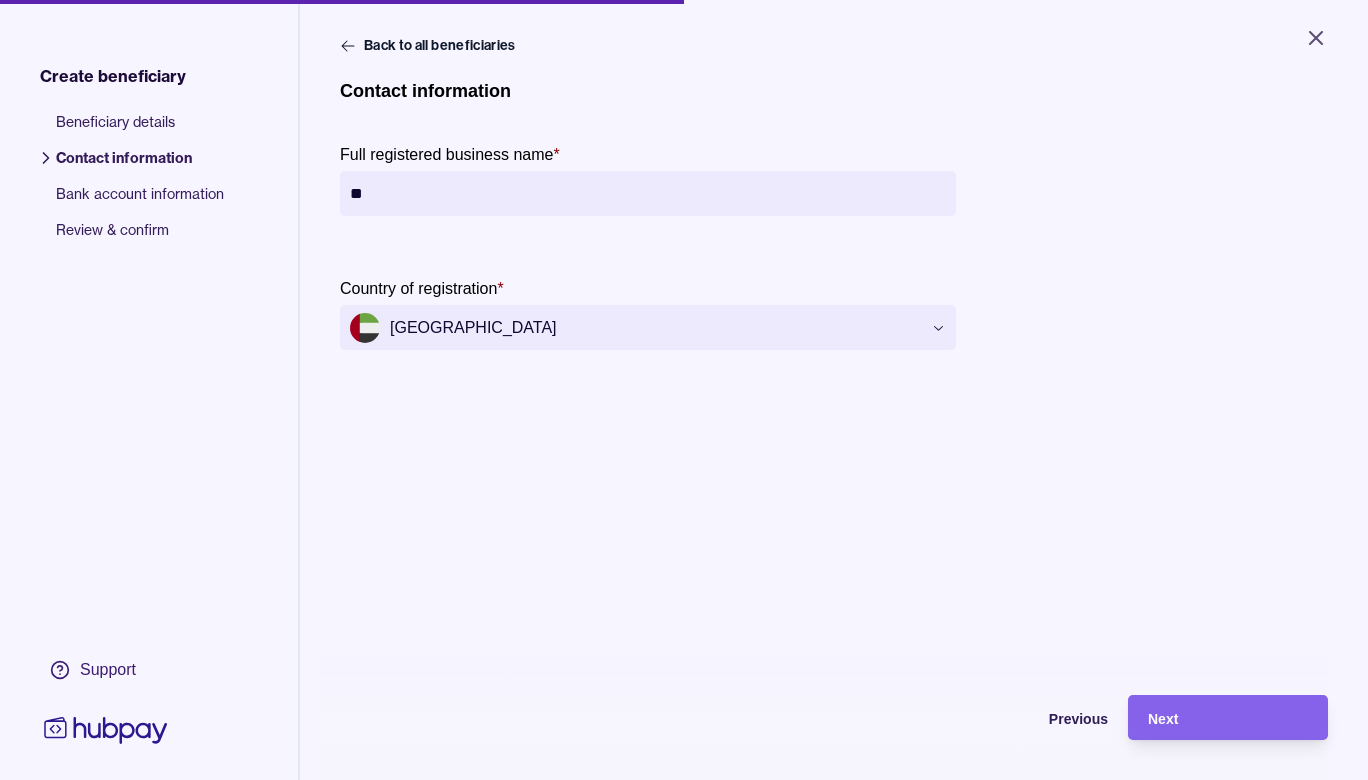 type on "*" 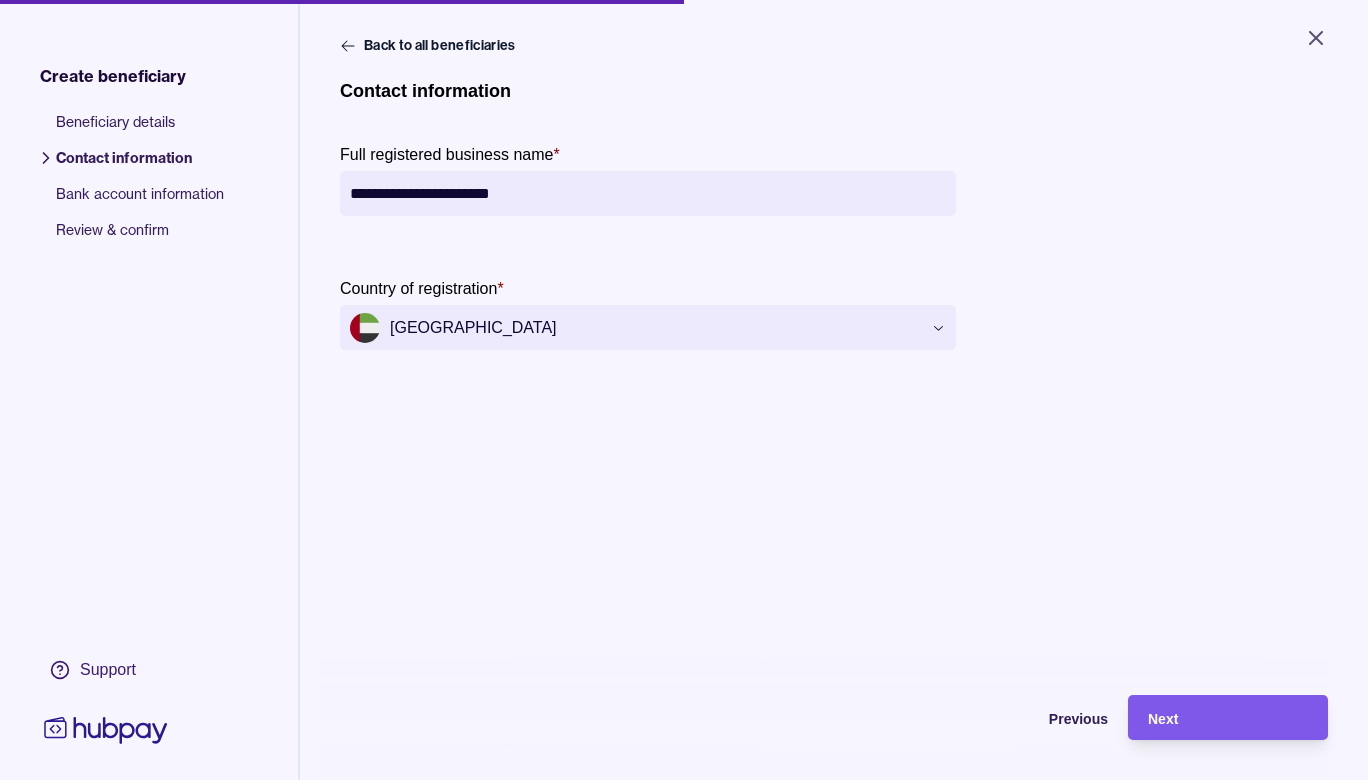 type on "**********" 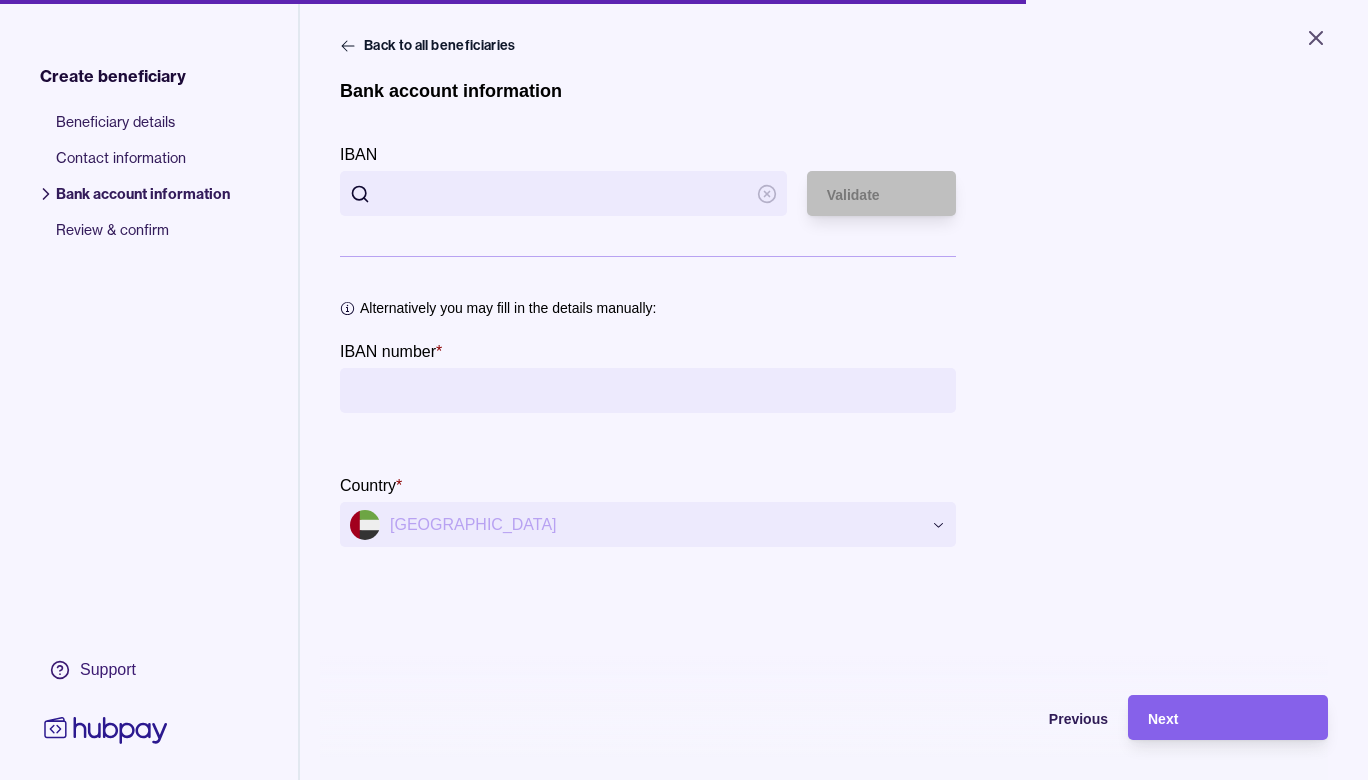 click on "IBAN" at bounding box center [563, 193] 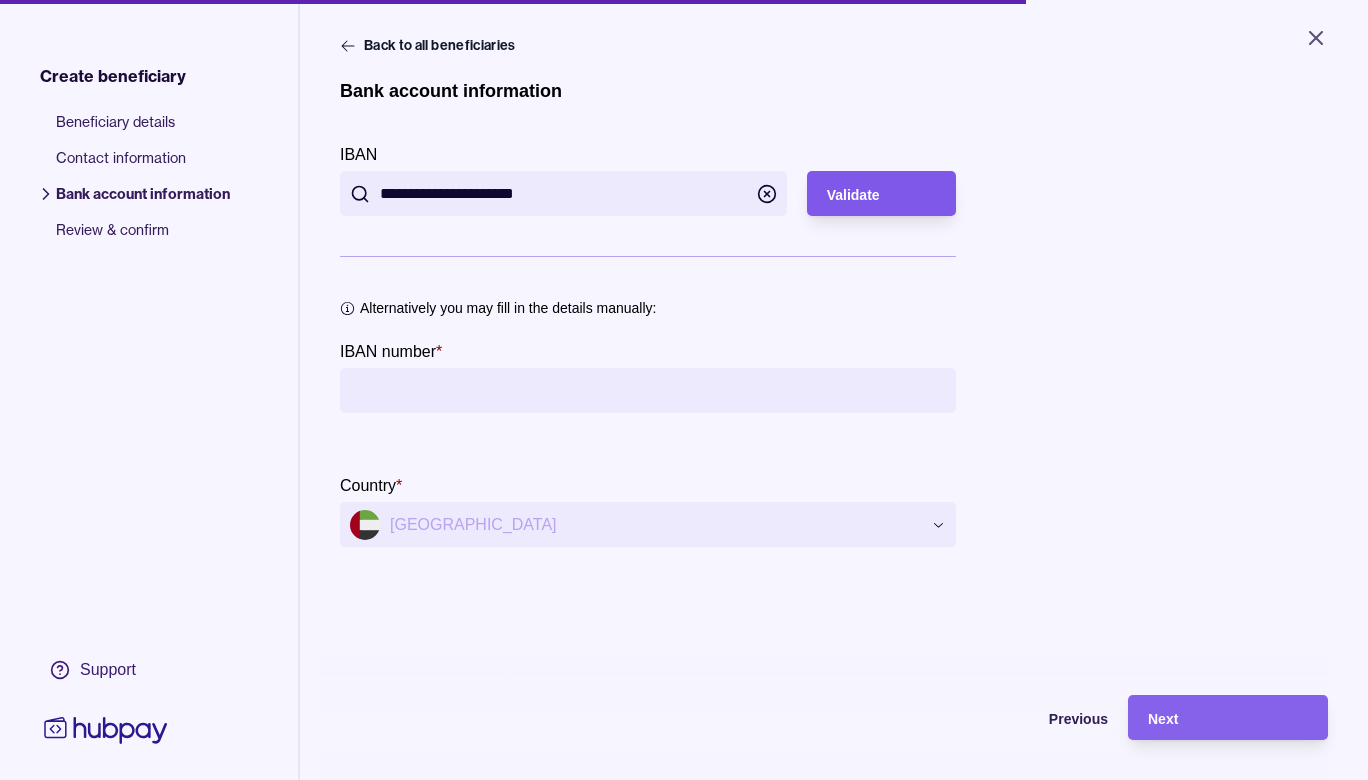 click on "Validate" at bounding box center (853, 195) 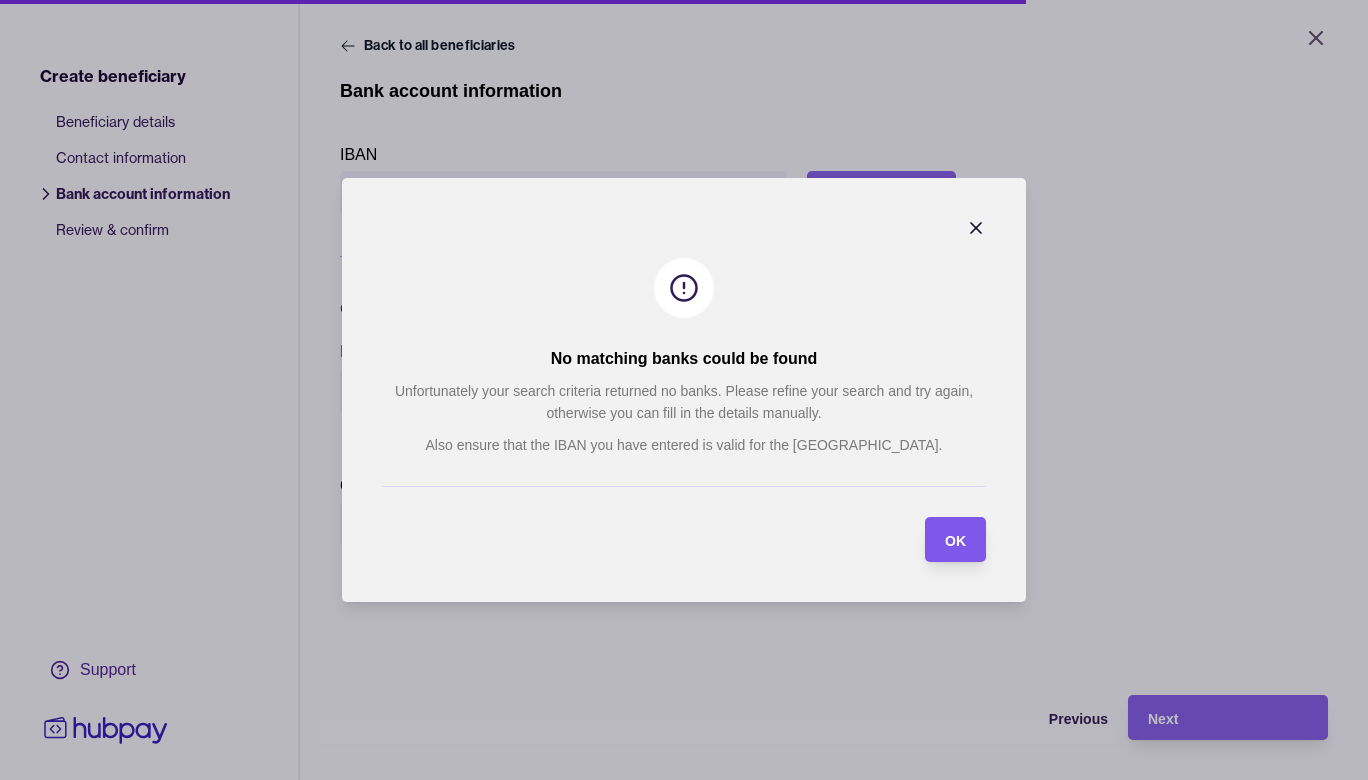 click on "OK" at bounding box center [940, 539] 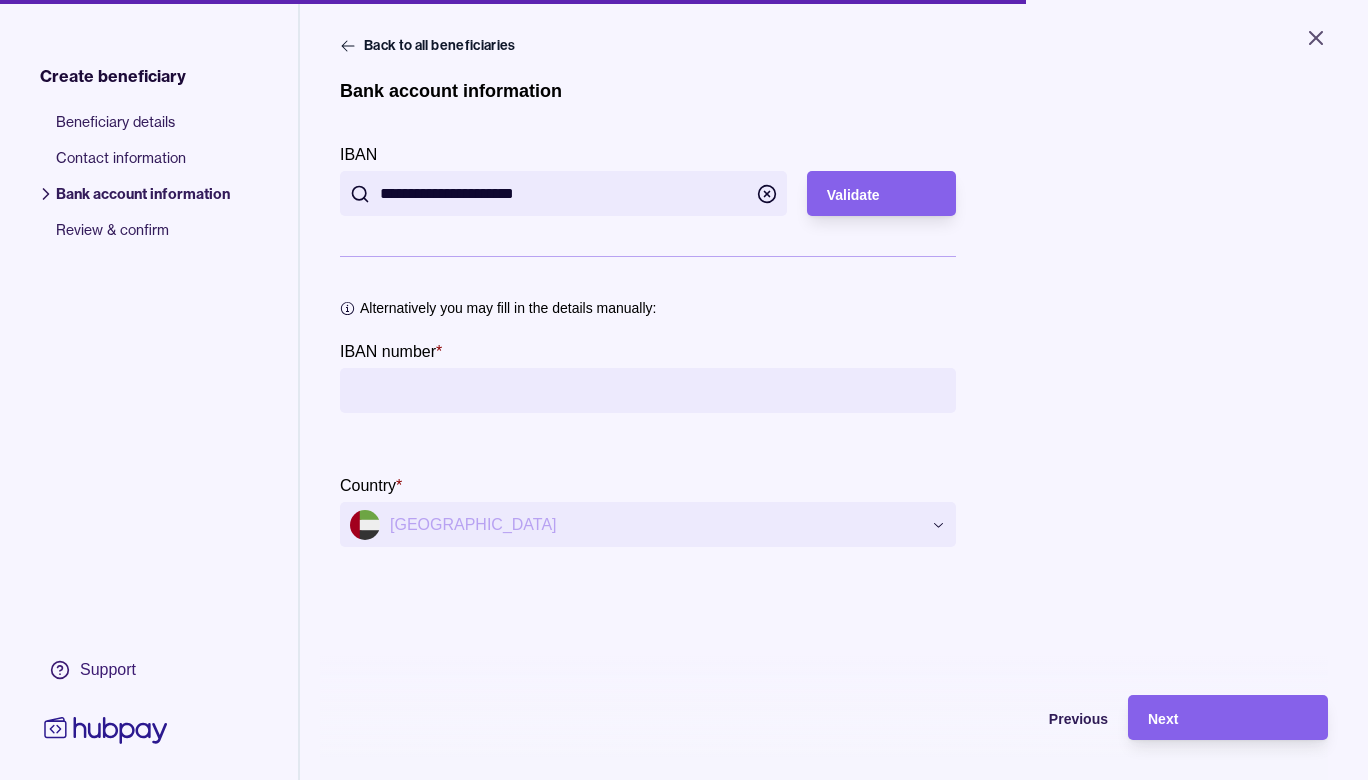 click on "**********" at bounding box center [563, 193] 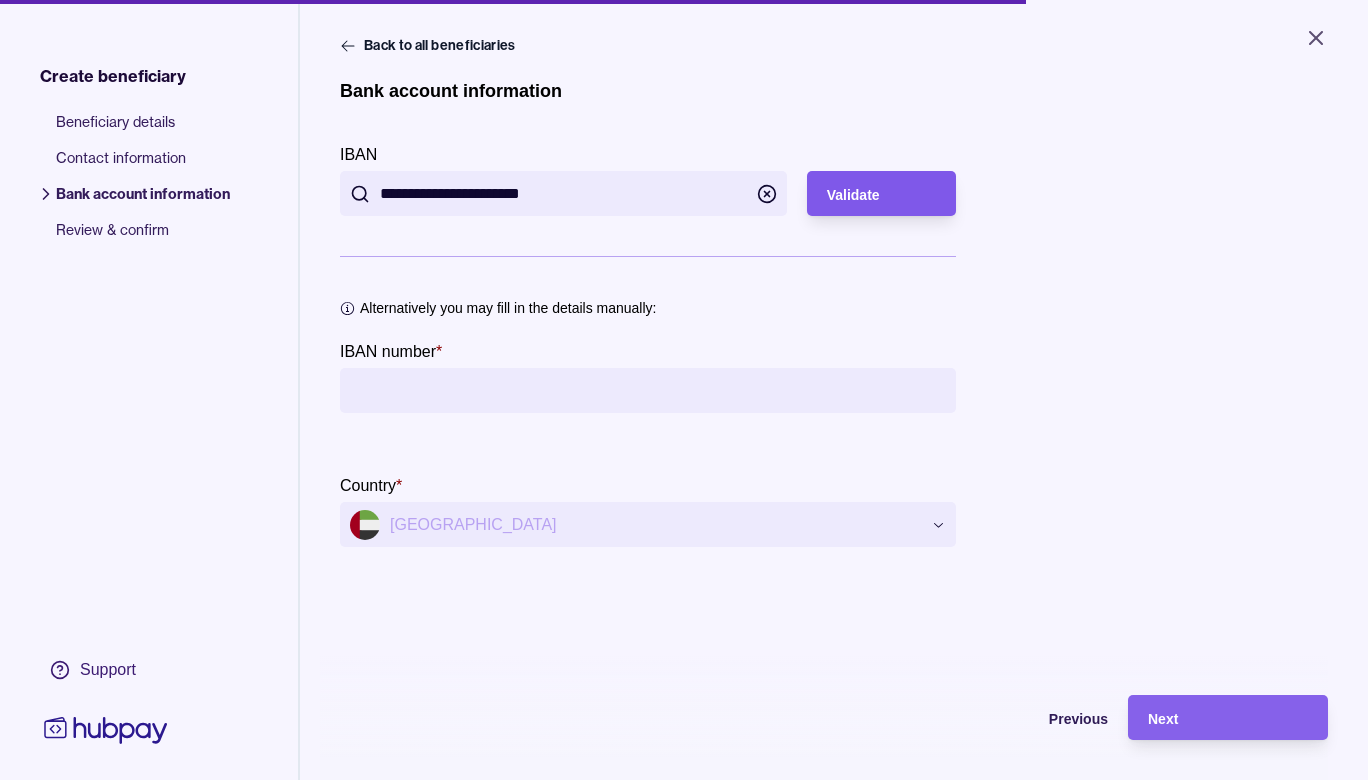 type on "**********" 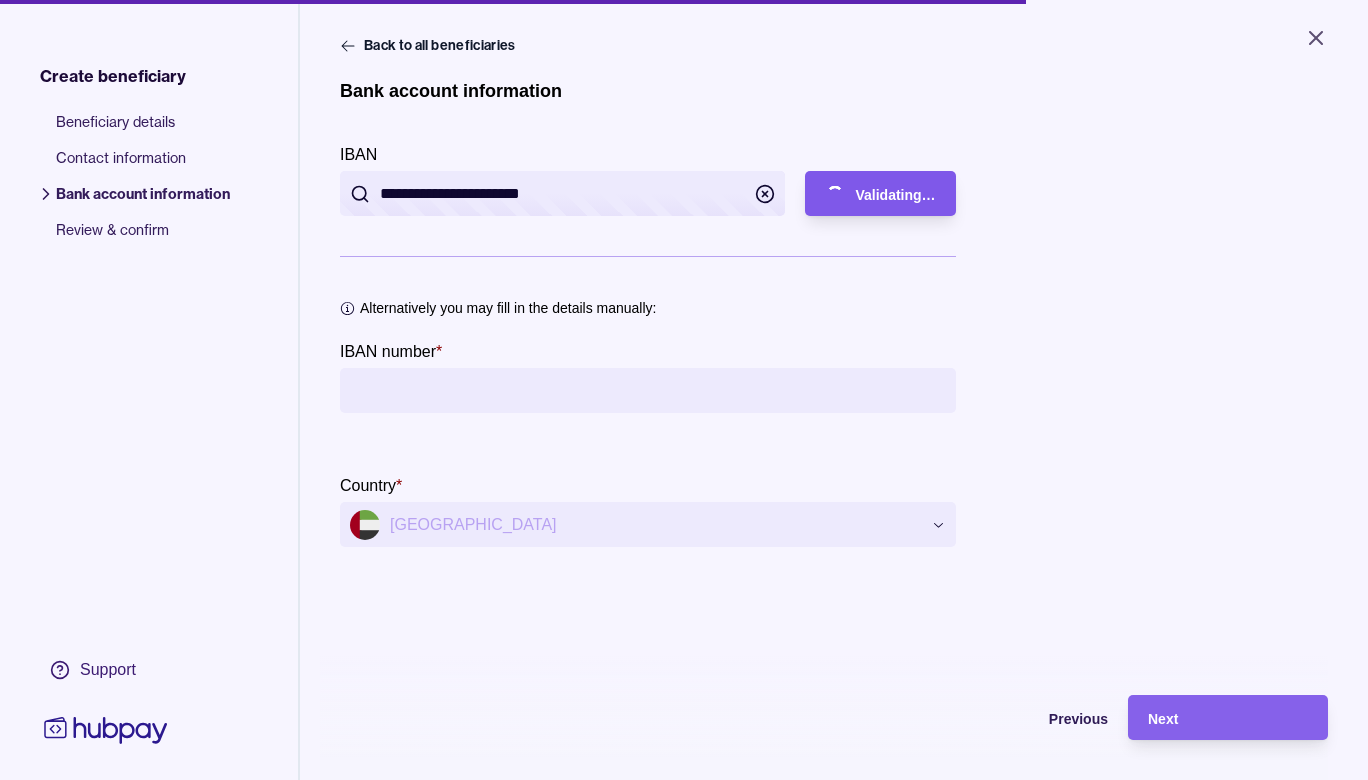 type on "**********" 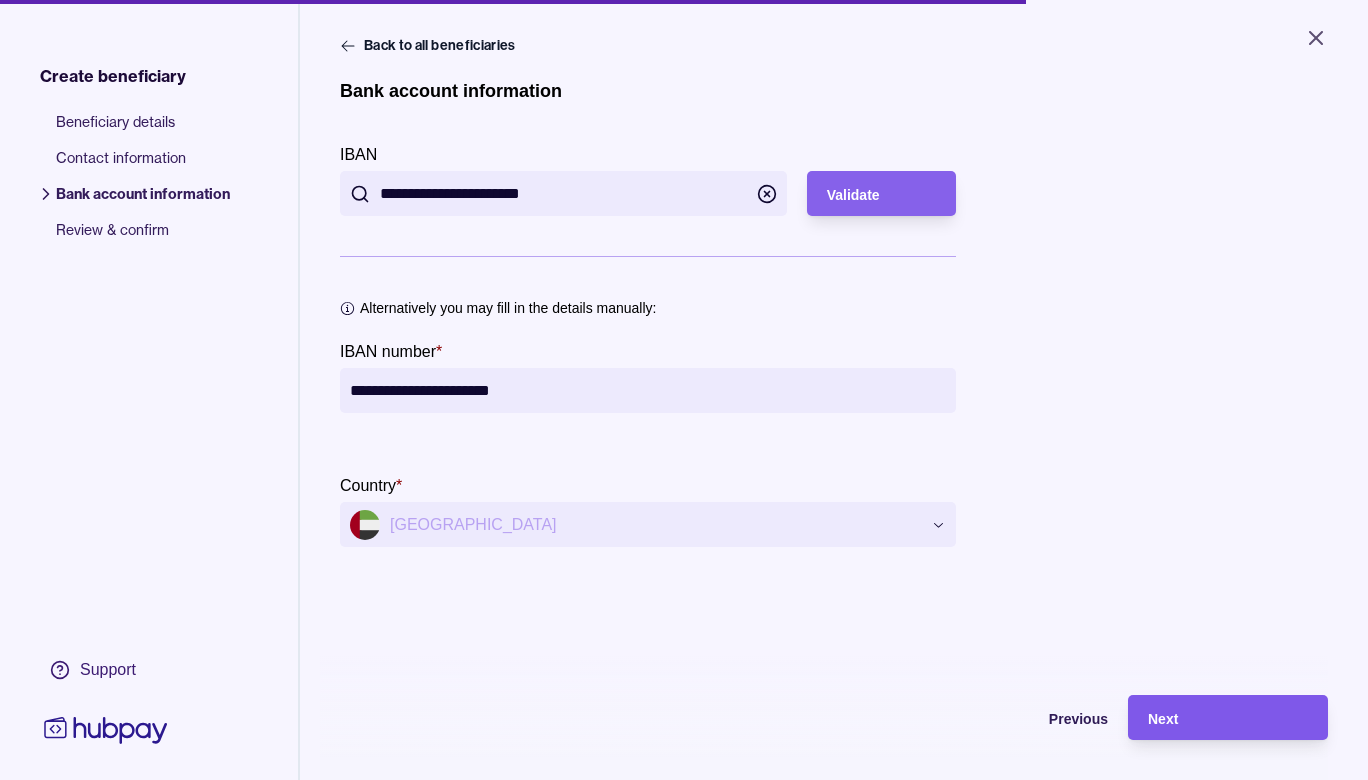 click on "Next" at bounding box center (1213, 717) 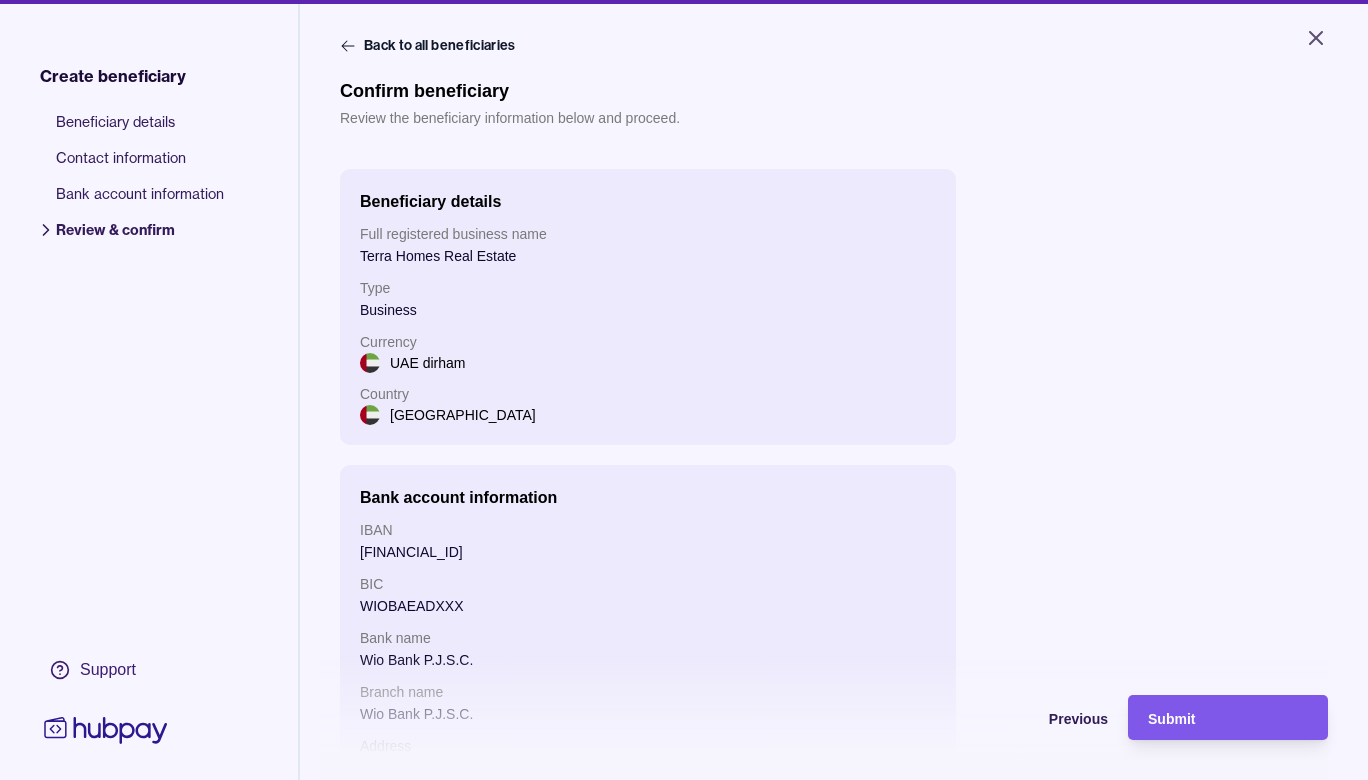 click on "Submit" at bounding box center (1171, 719) 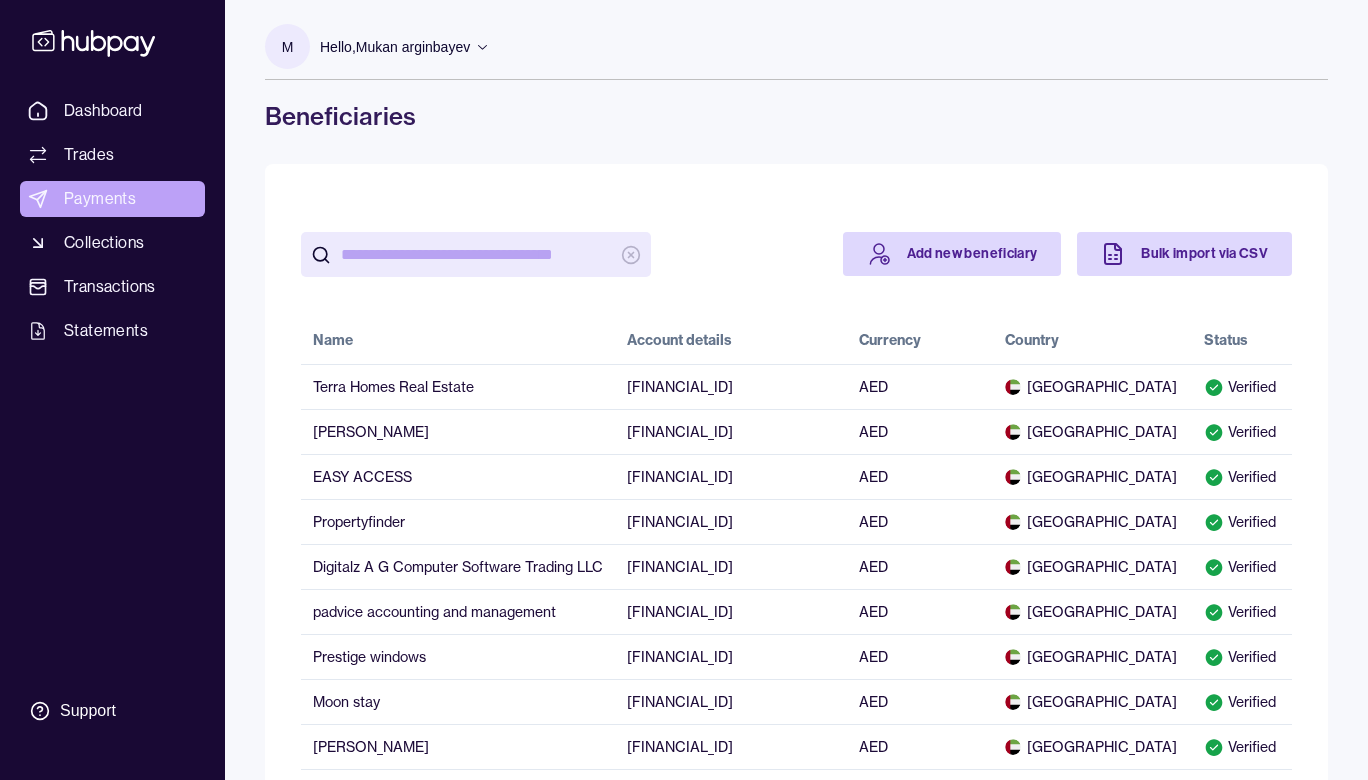 click on "Payments" at bounding box center (112, 199) 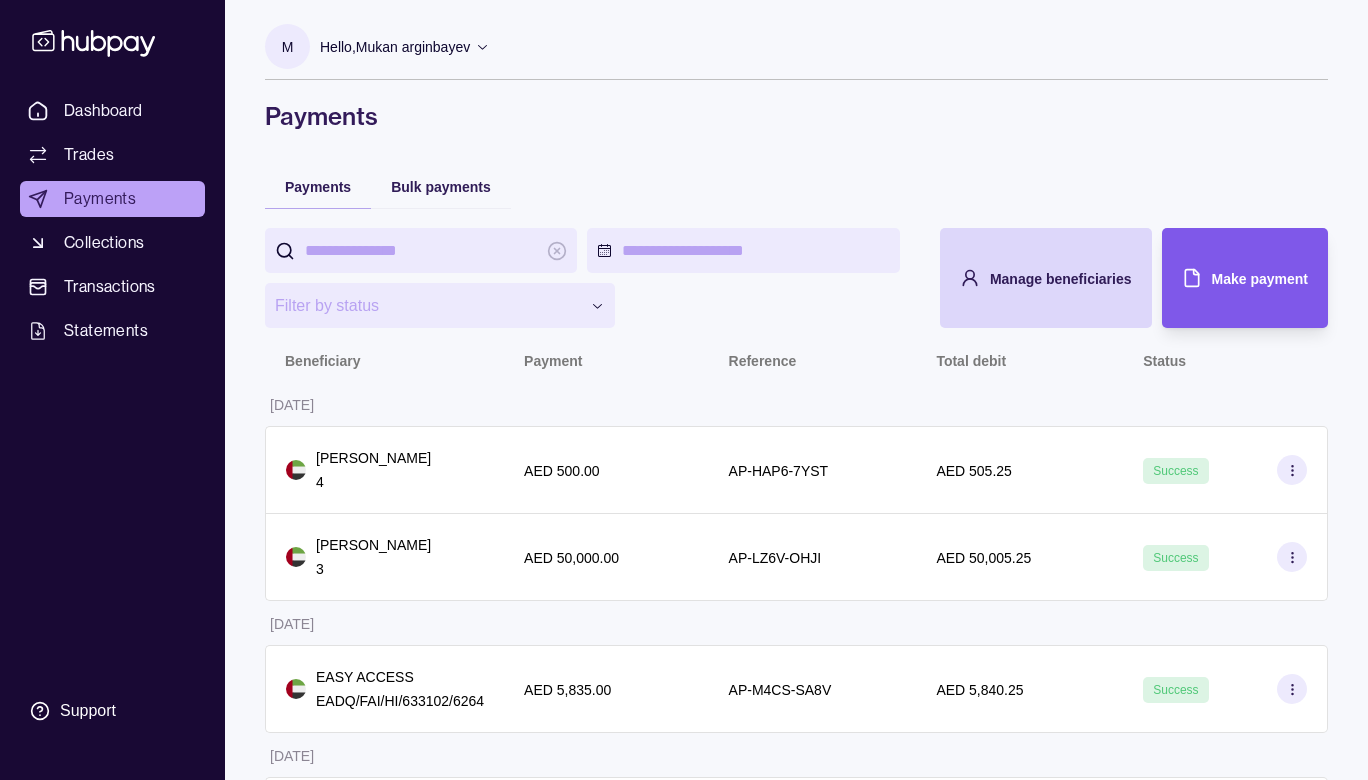 click on "Make payment" at bounding box center [1230, 278] 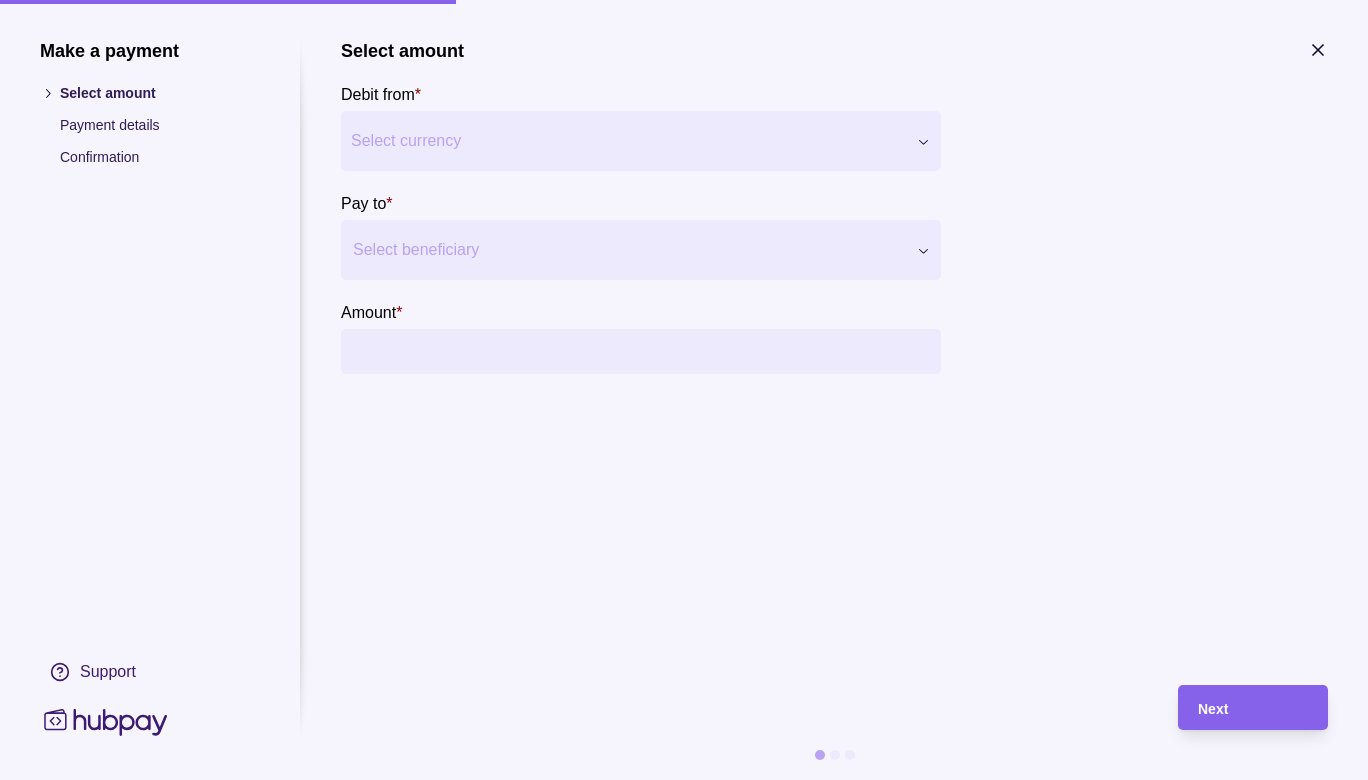 click on "**********" at bounding box center (684, 923) 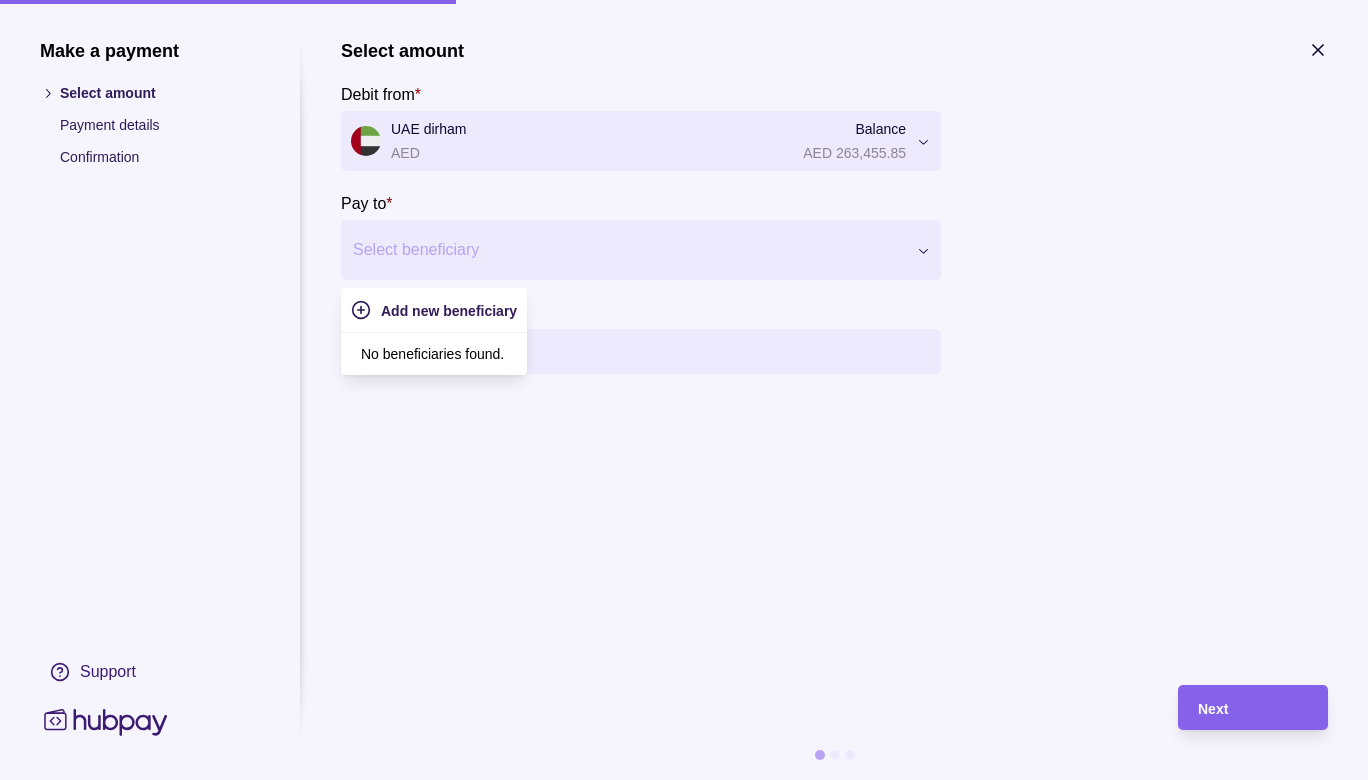 click at bounding box center [628, 250] 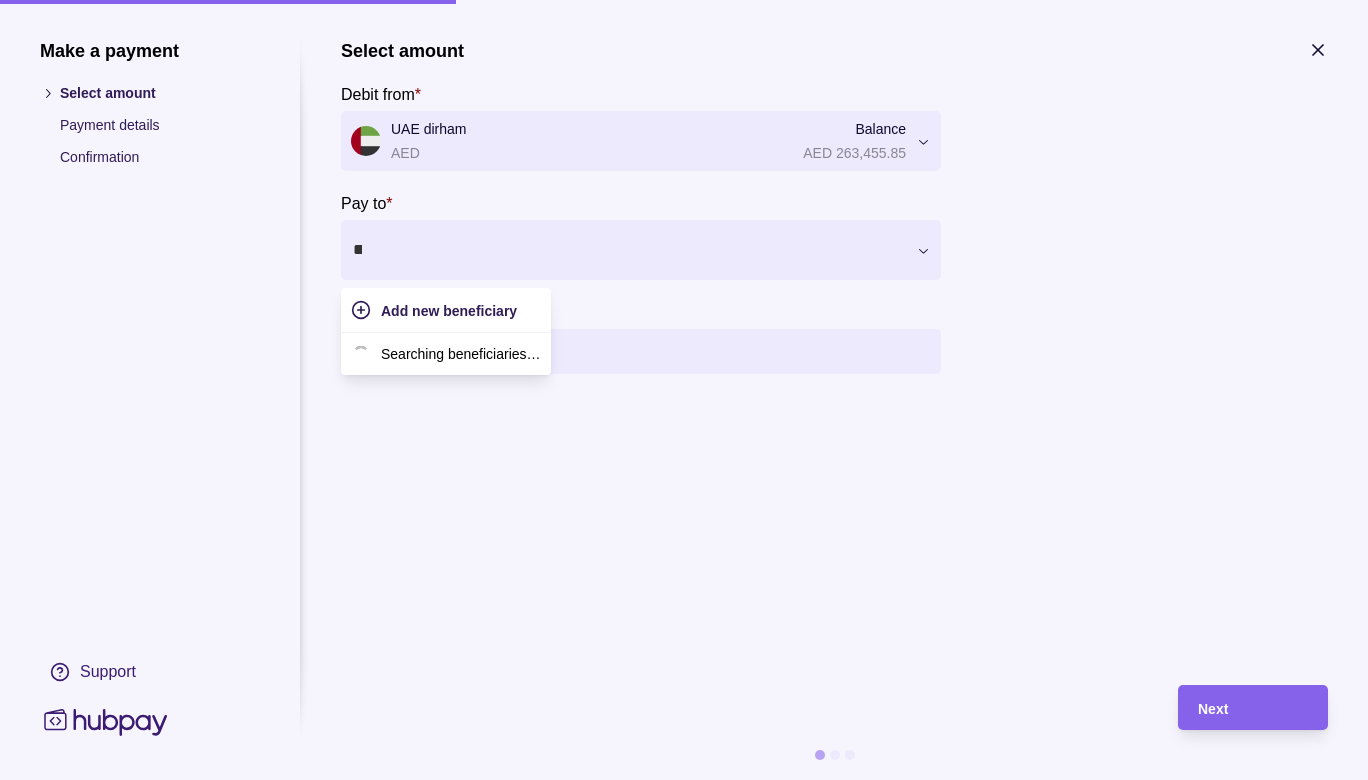 type on "***" 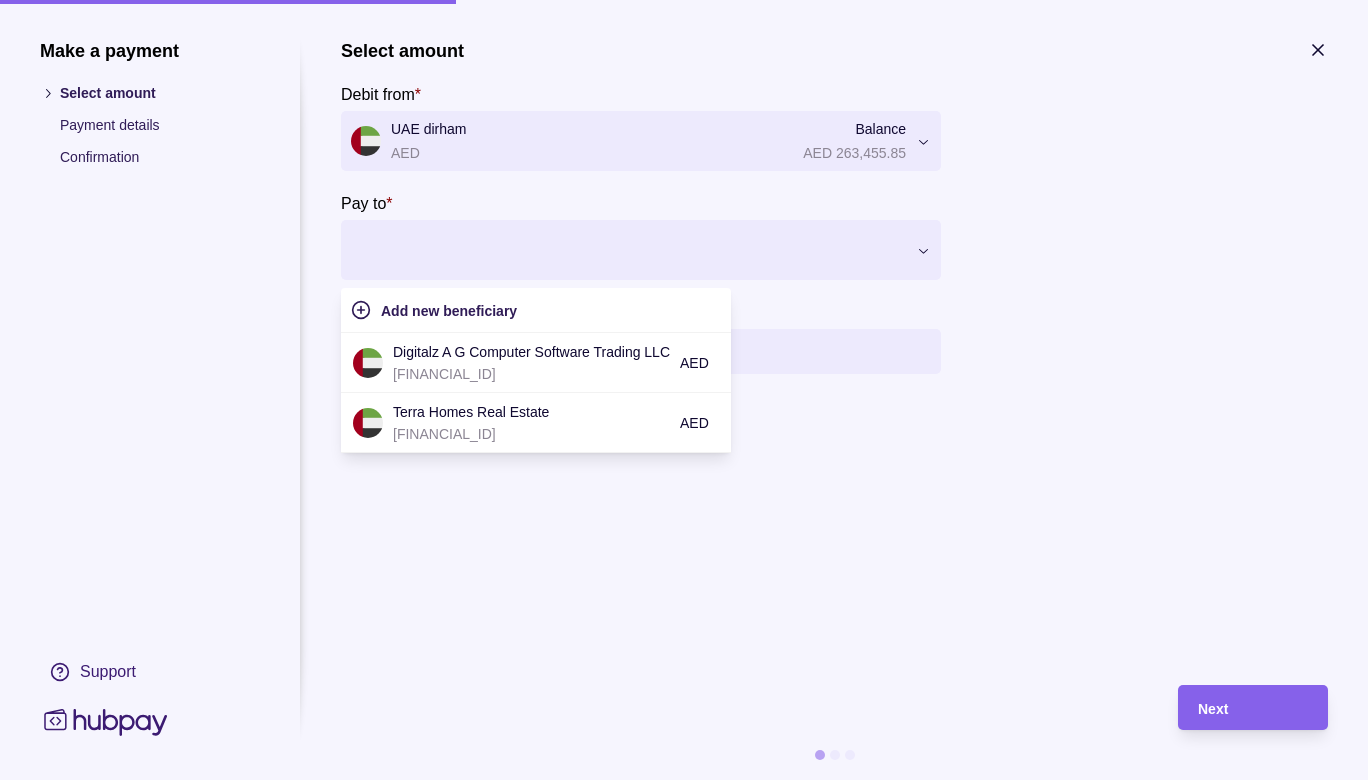 click at bounding box center (628, 250) 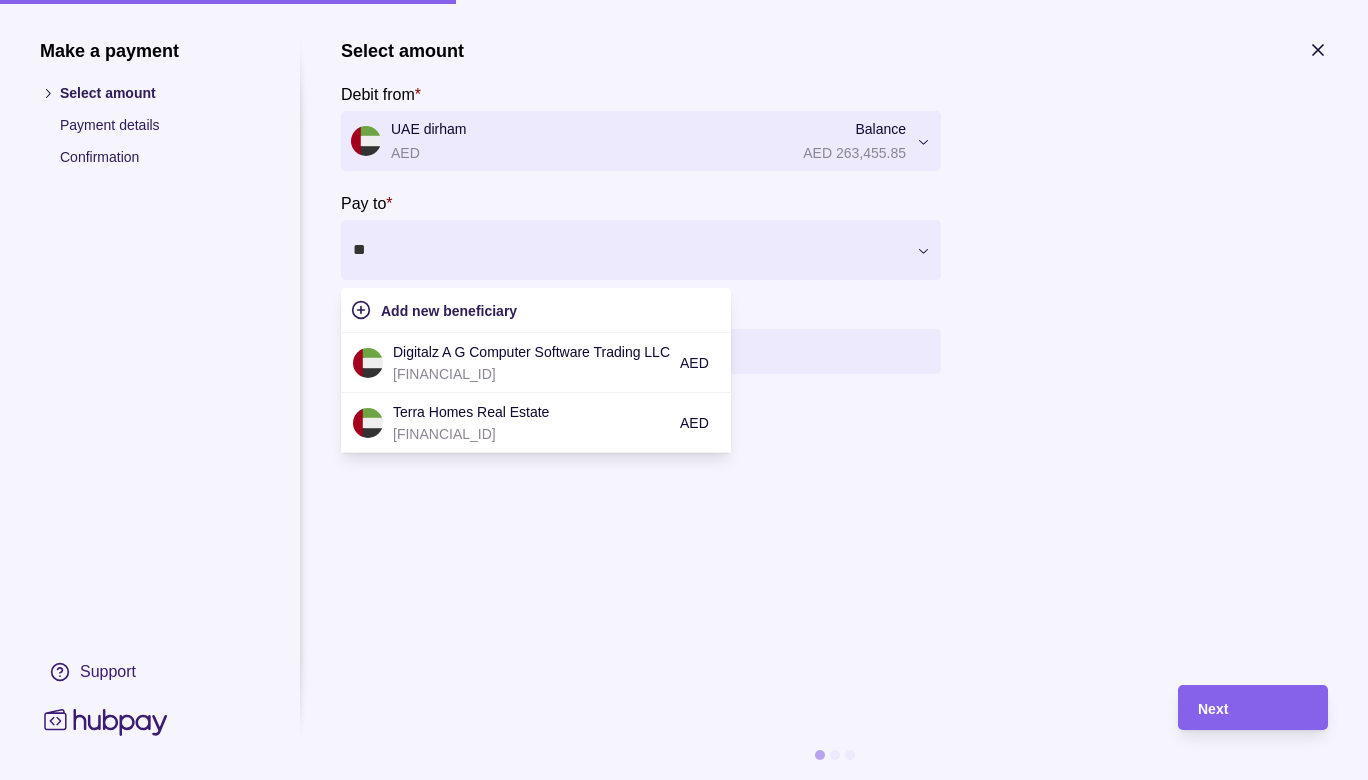 type on "***" 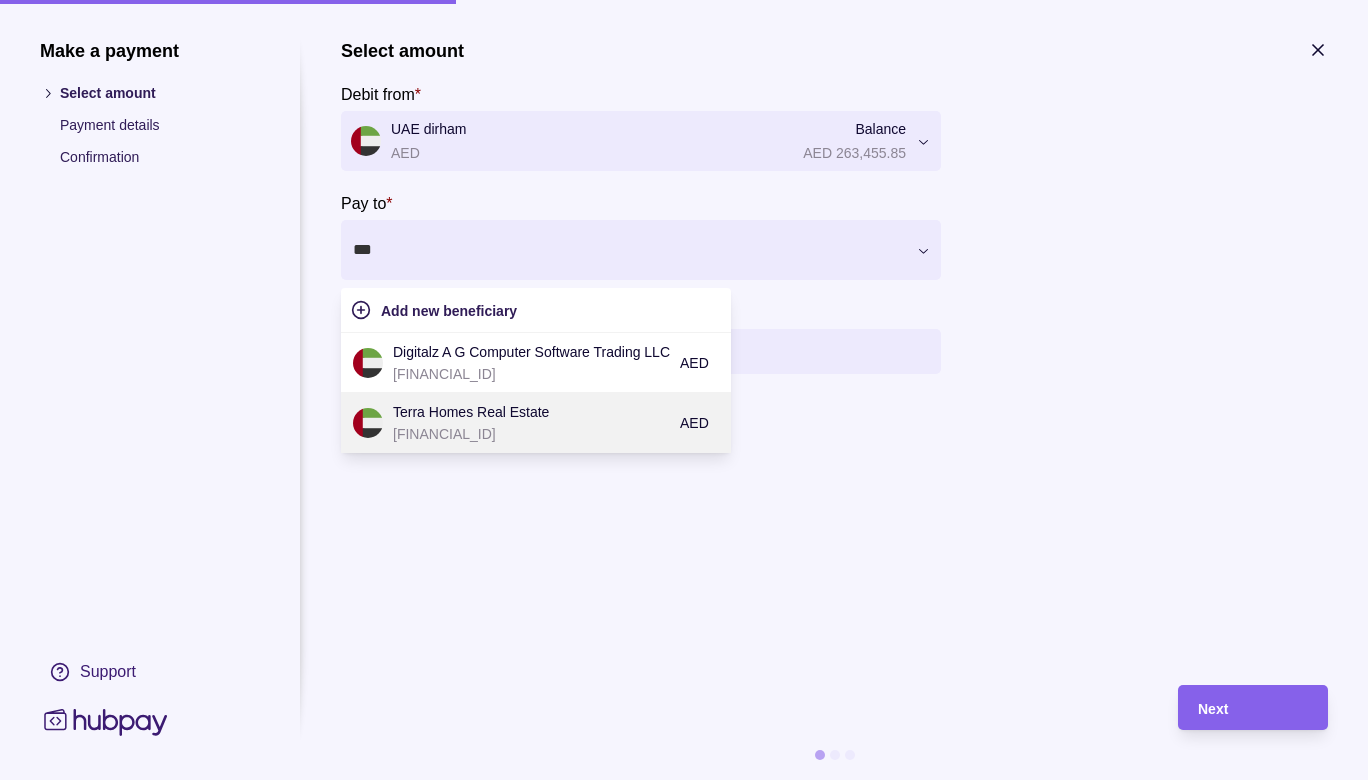 click on "Terra Homes Real Estate" at bounding box center [531, 412] 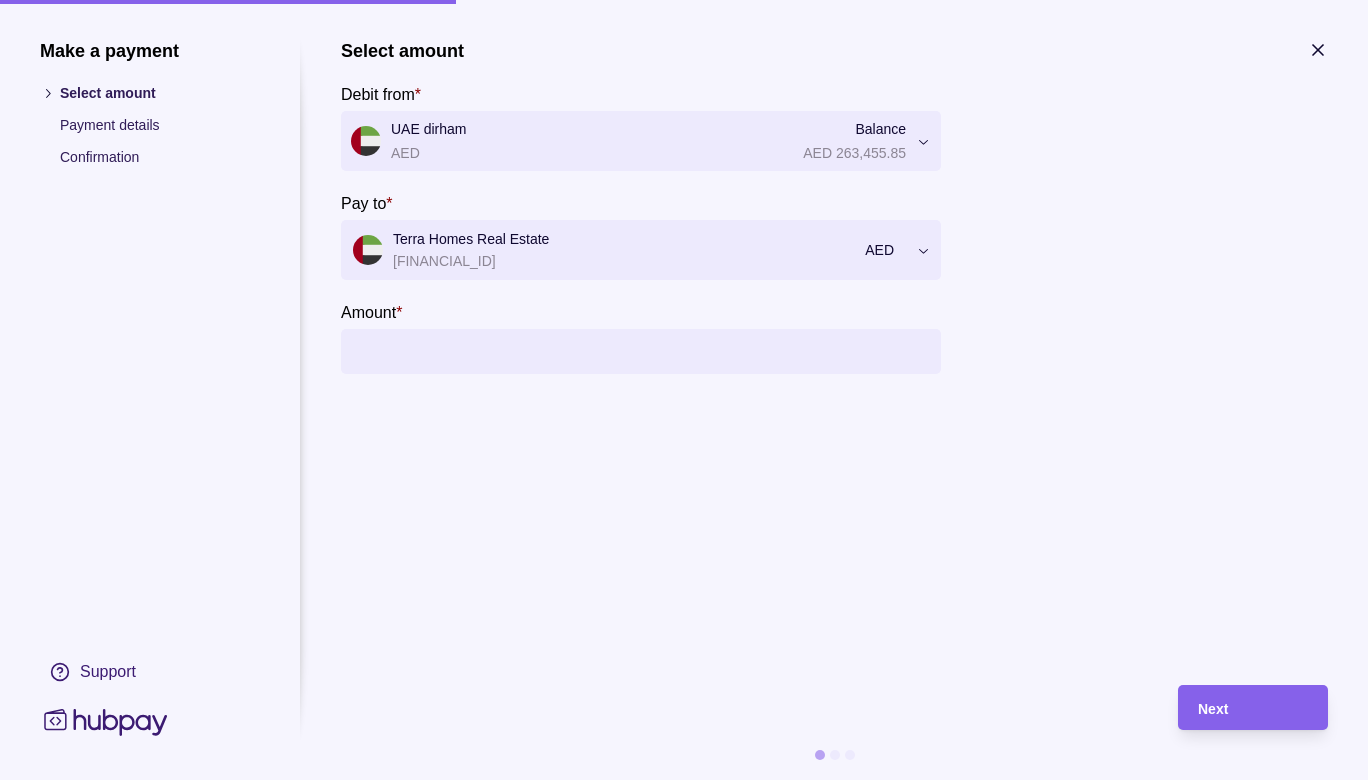 type 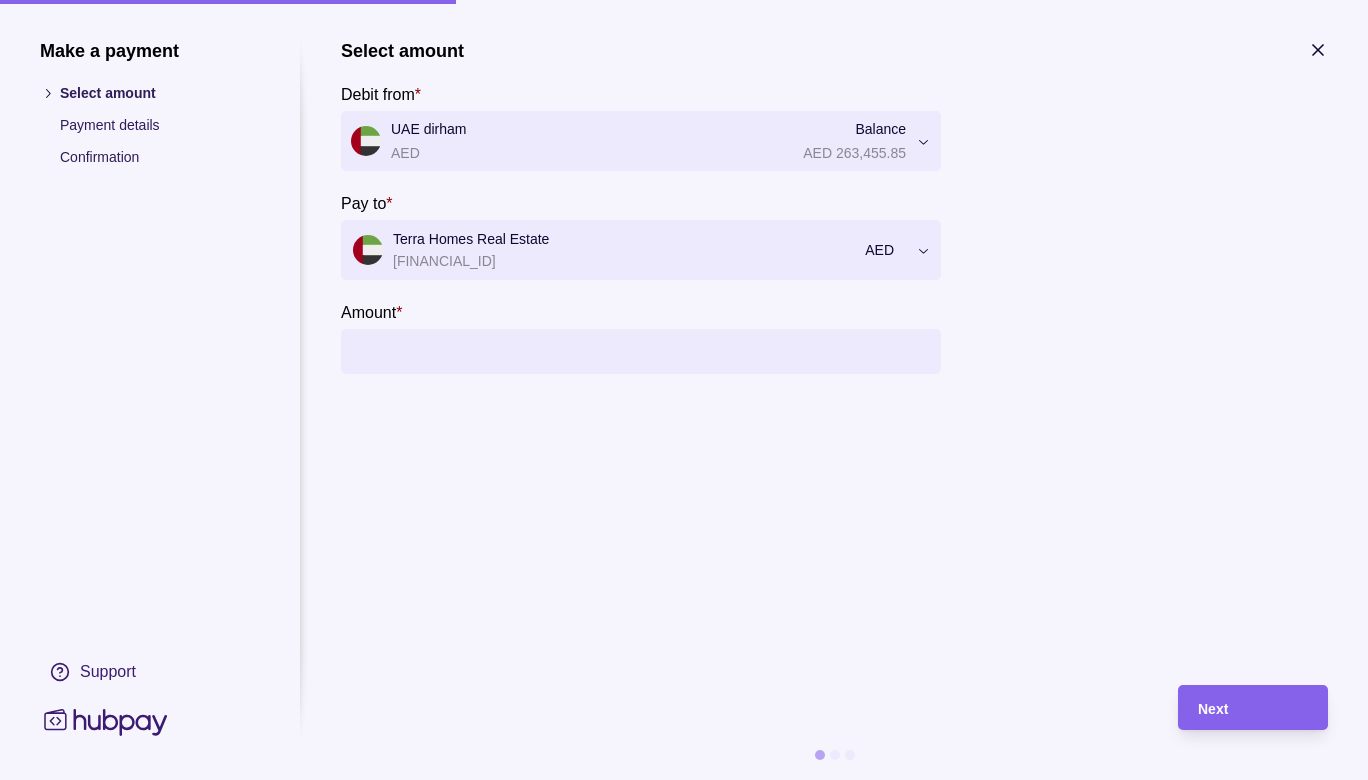 click on "Amount  *" at bounding box center (661, 351) 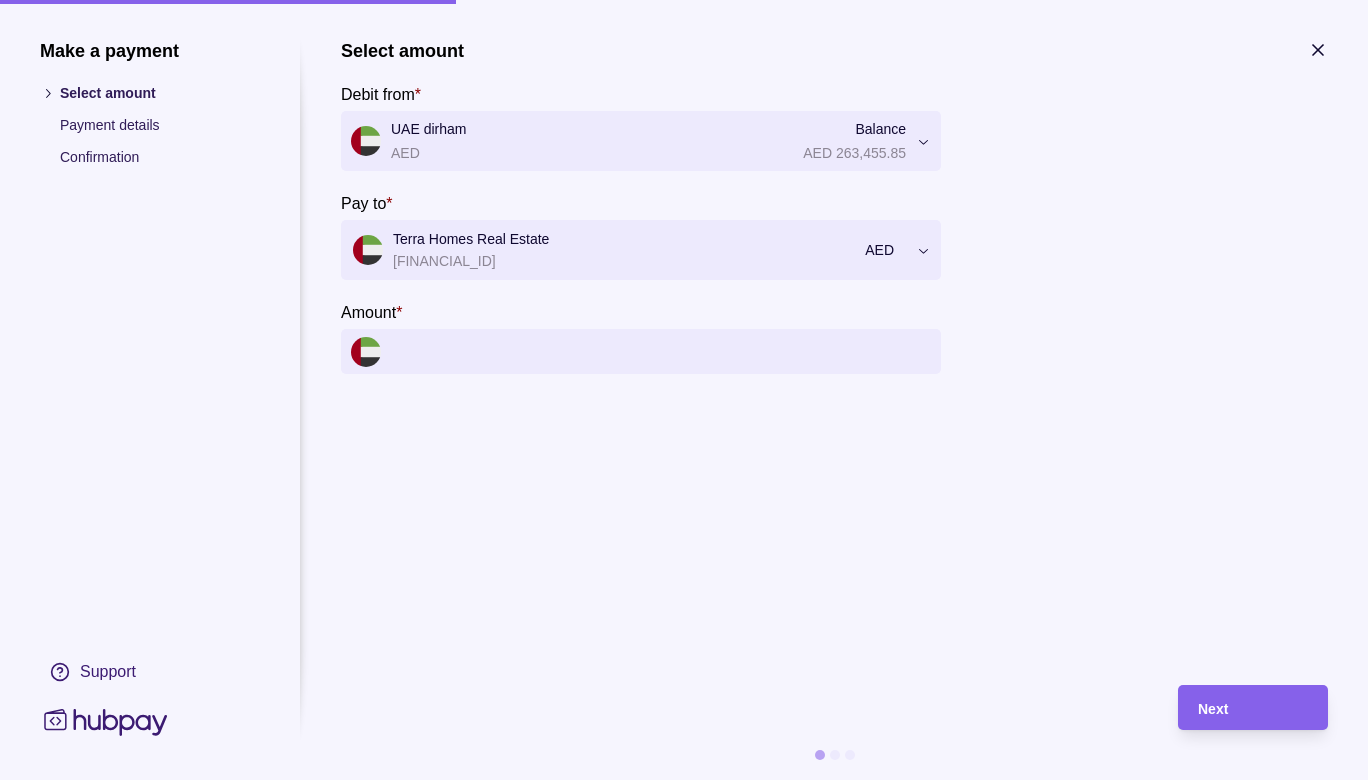 click on "Amount  *" at bounding box center (661, 351) 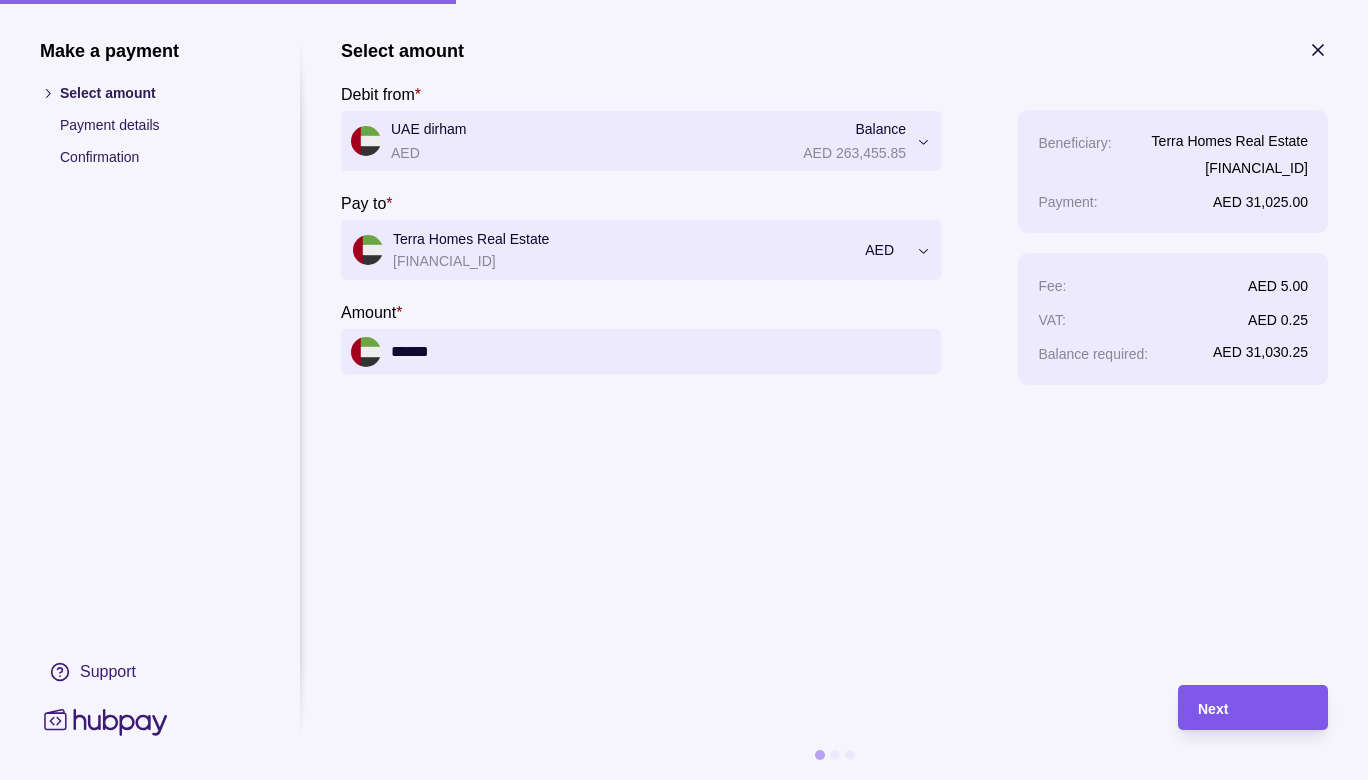 type on "******" 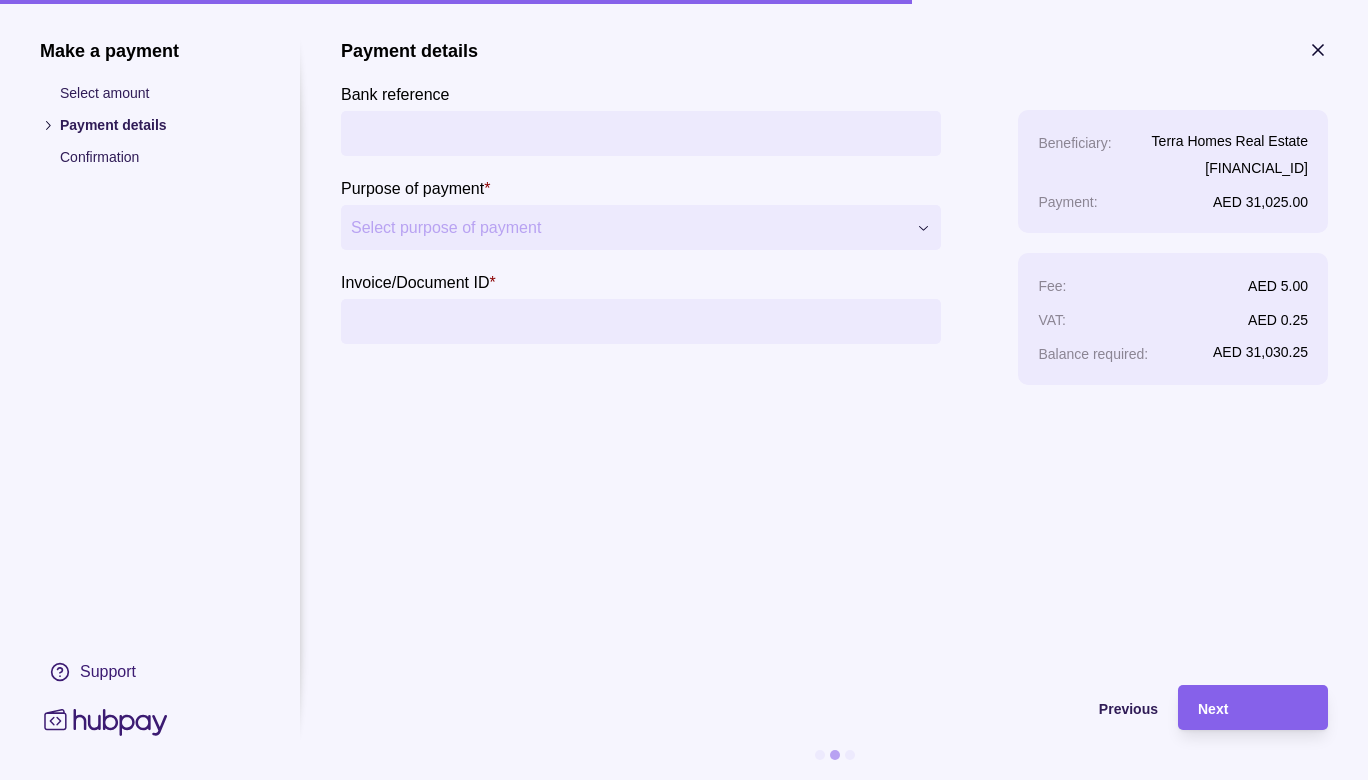 click on "Invoice/Document ID  *" at bounding box center (641, 321) 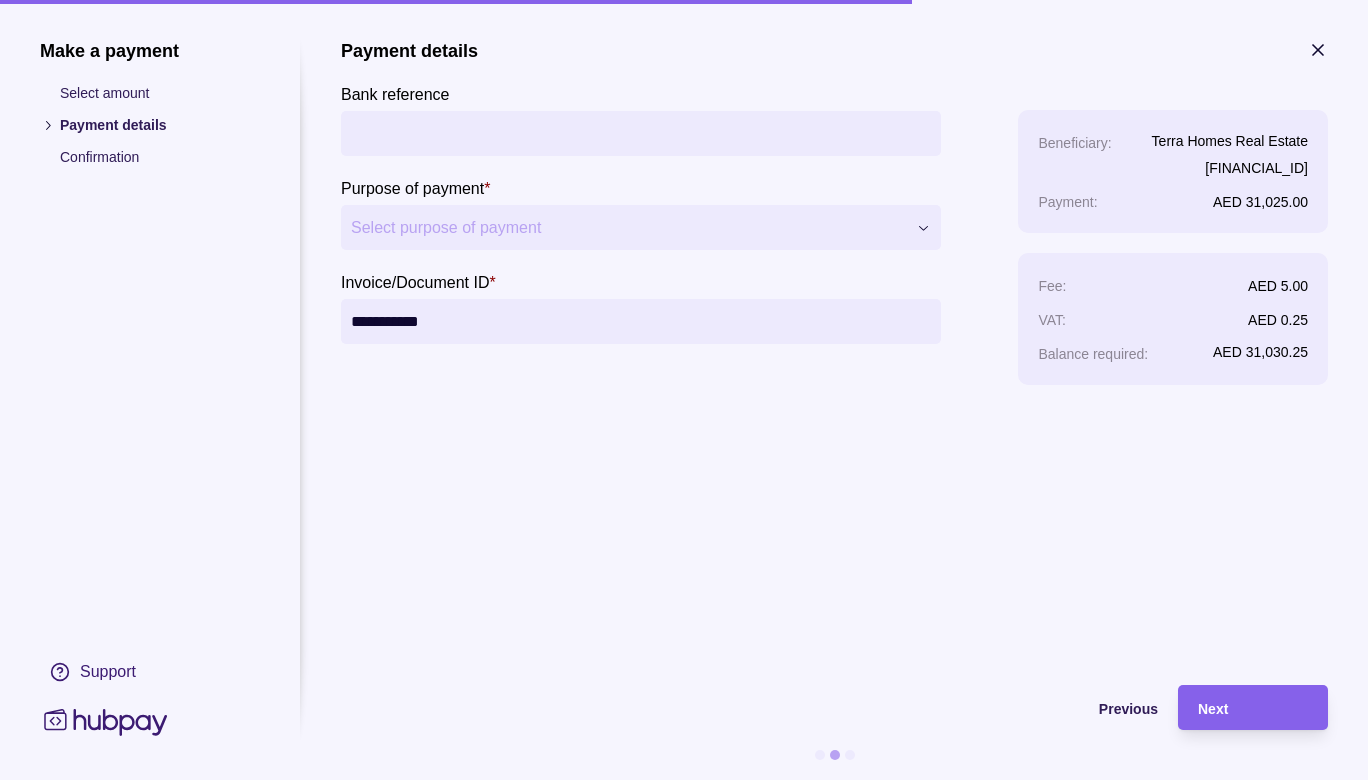 type on "**********" 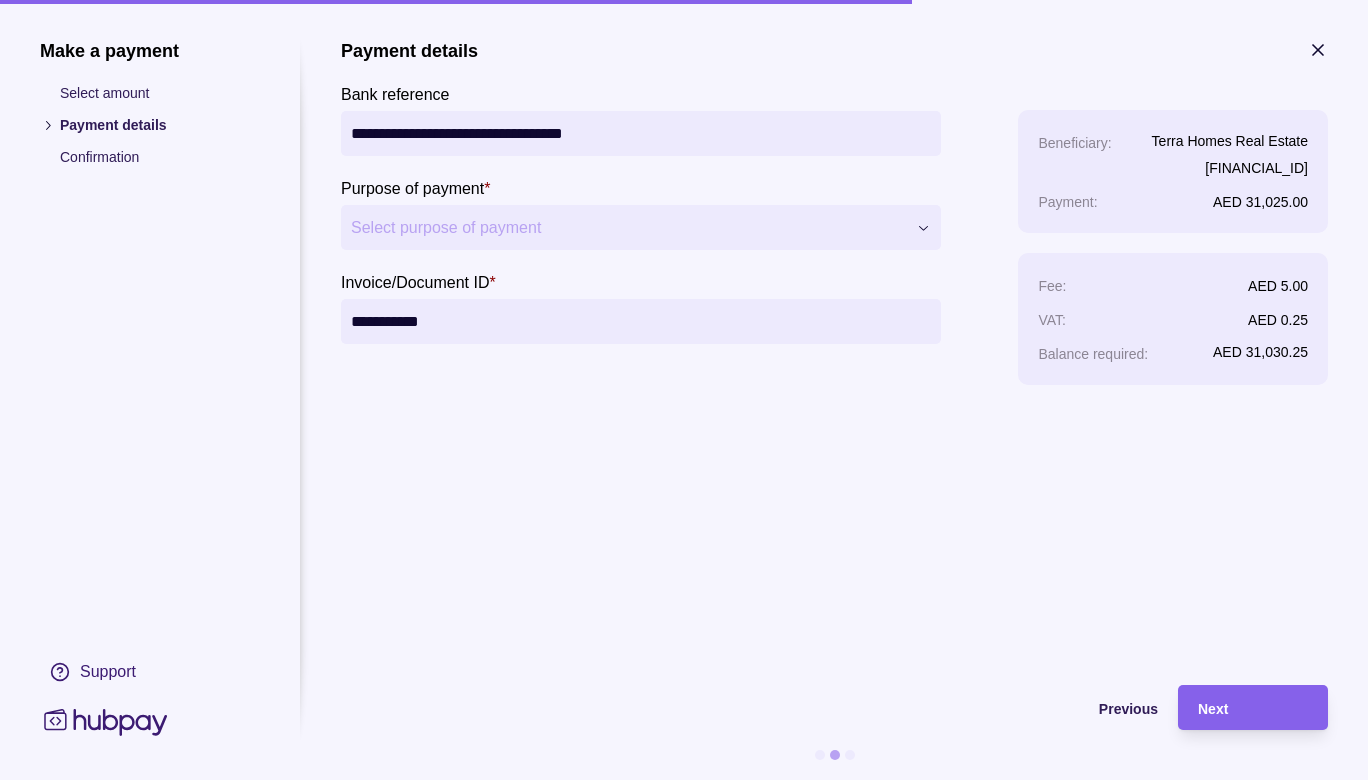 click on "Select purpose of payment" at bounding box center [628, 228] 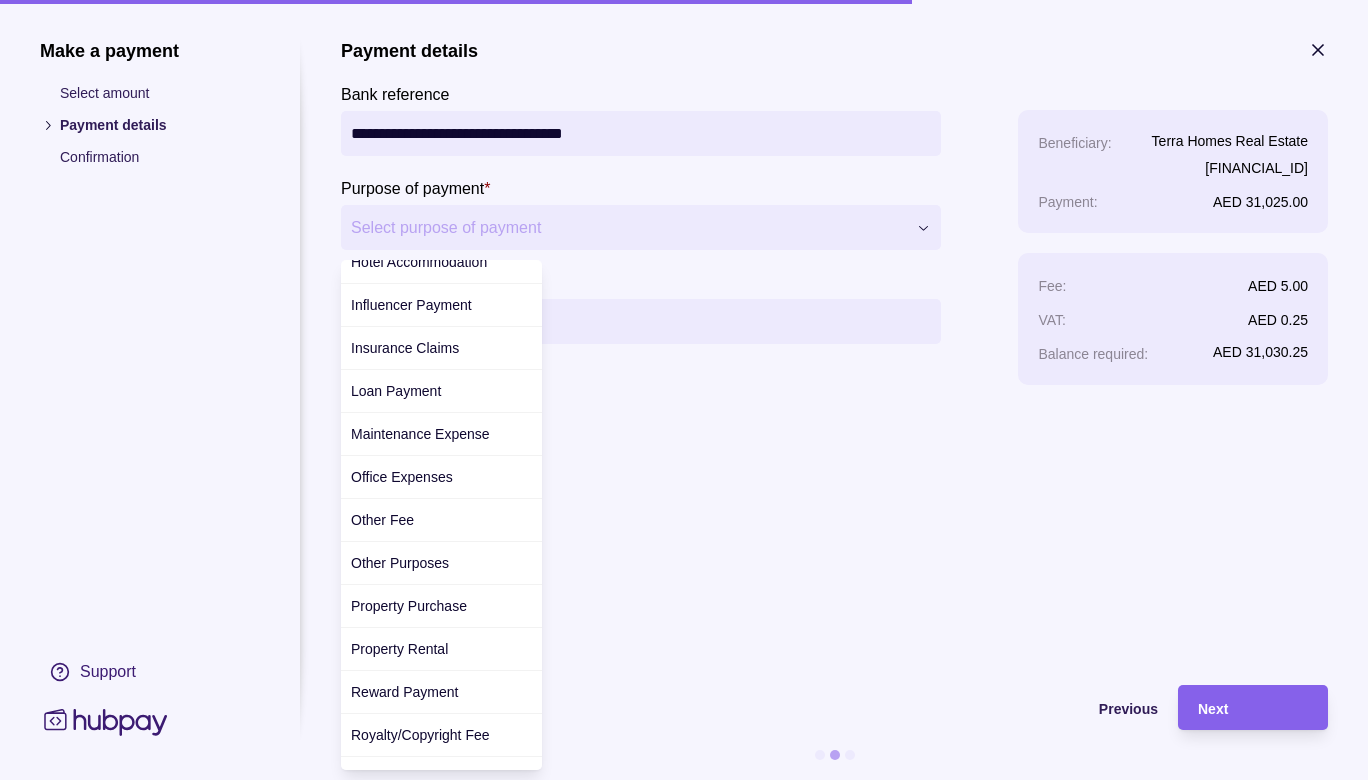 scroll, scrollTop: 421, scrollLeft: 0, axis: vertical 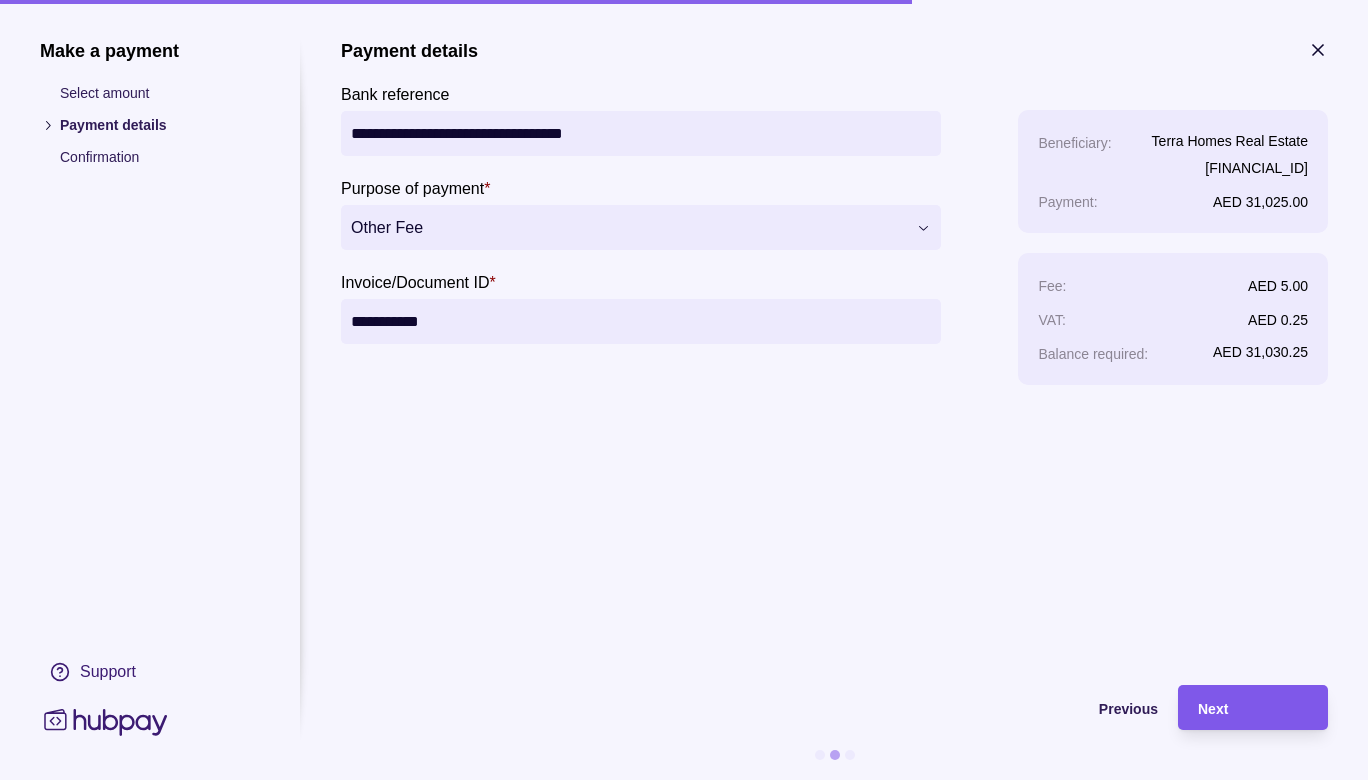 click on "Next" at bounding box center (1213, 709) 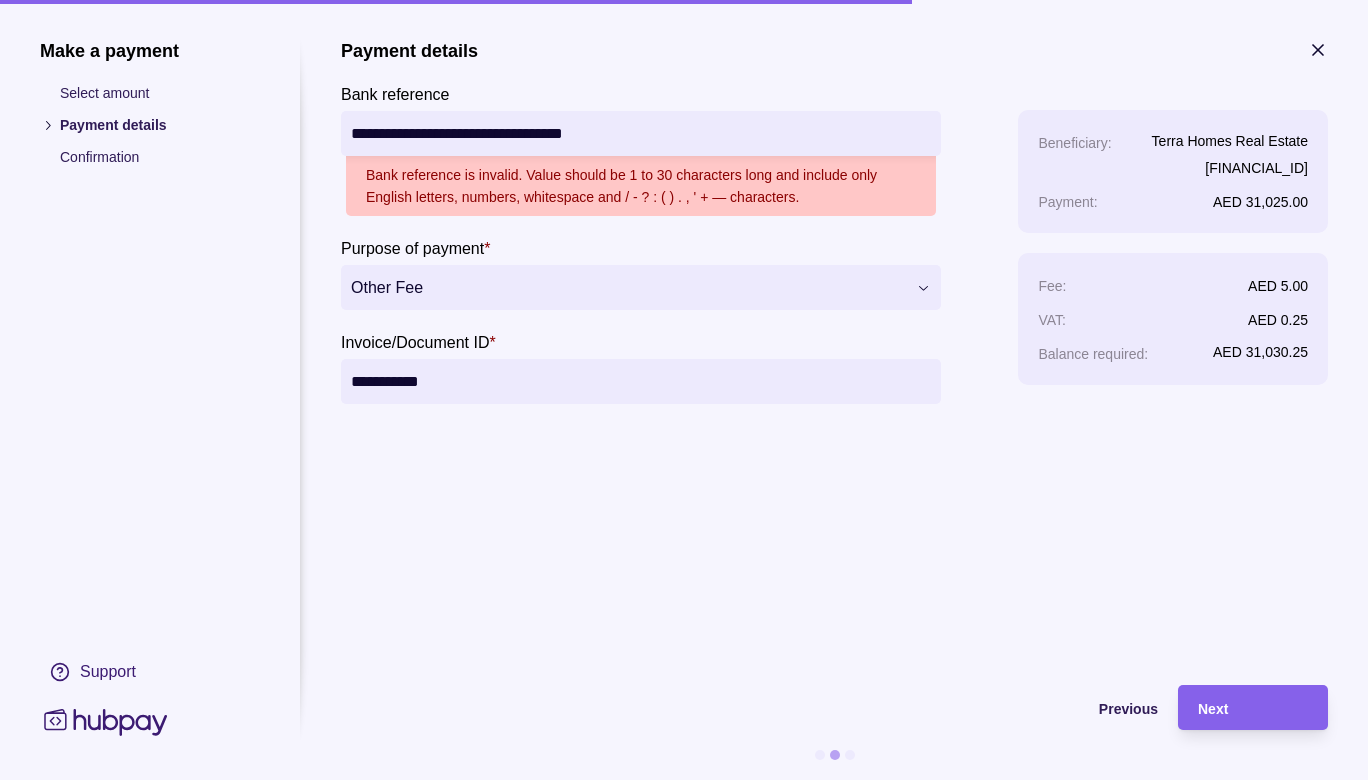 drag, startPoint x: 538, startPoint y: 133, endPoint x: 485, endPoint y: 140, distance: 53.460266 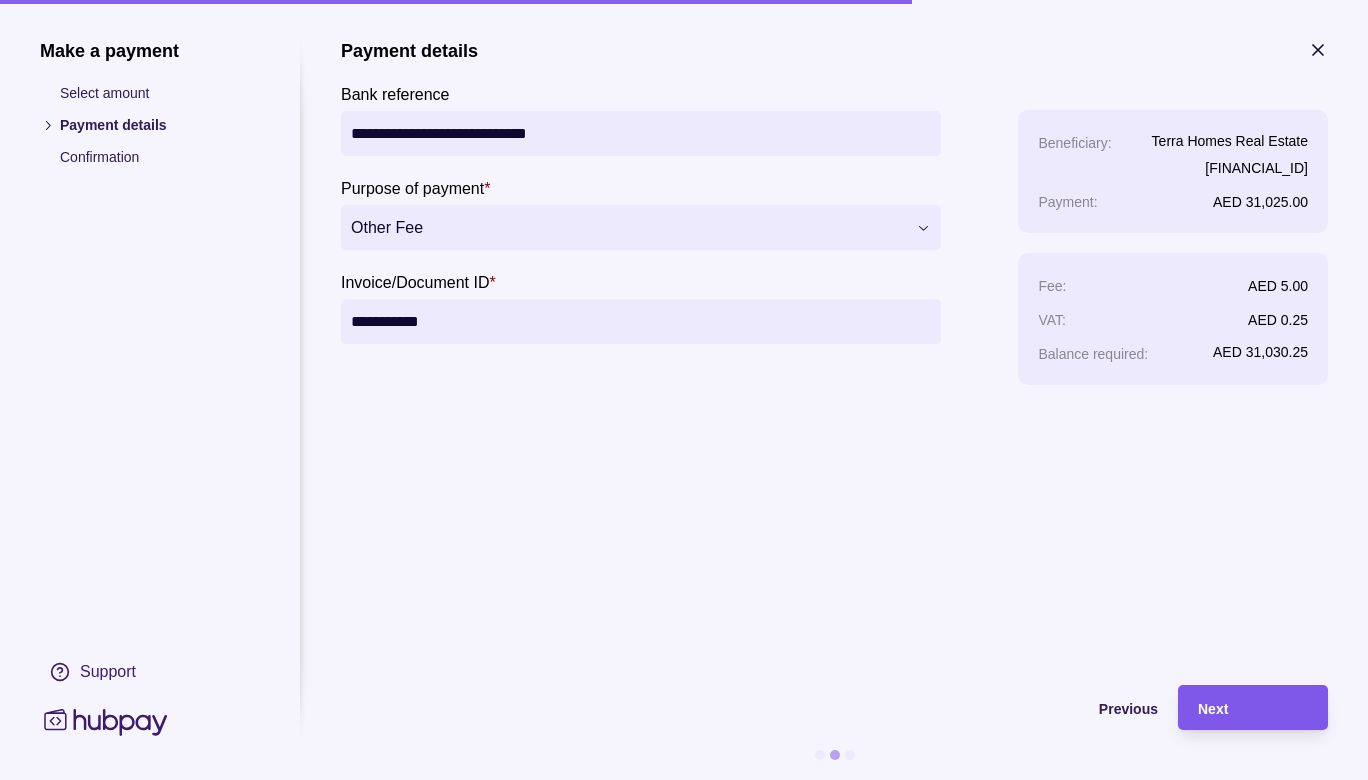 type on "**********" 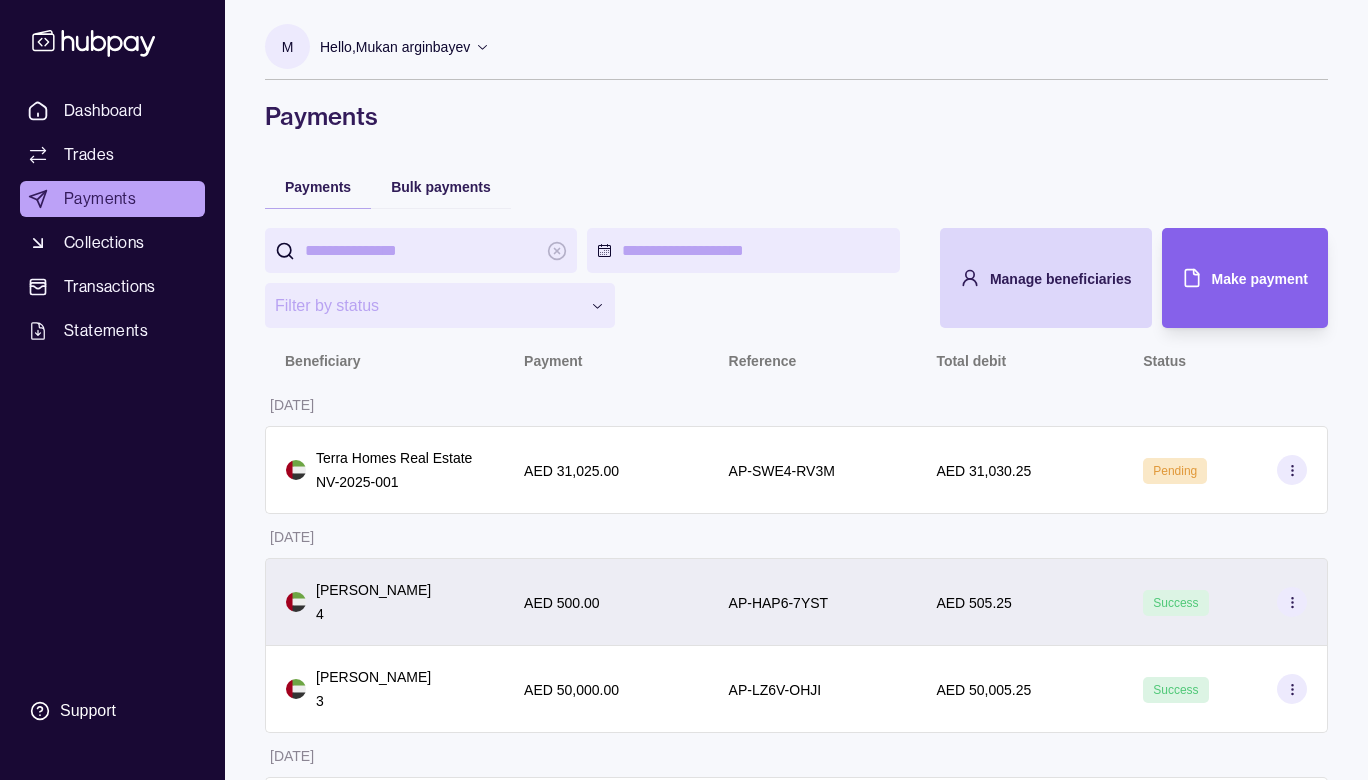scroll, scrollTop: 0, scrollLeft: 0, axis: both 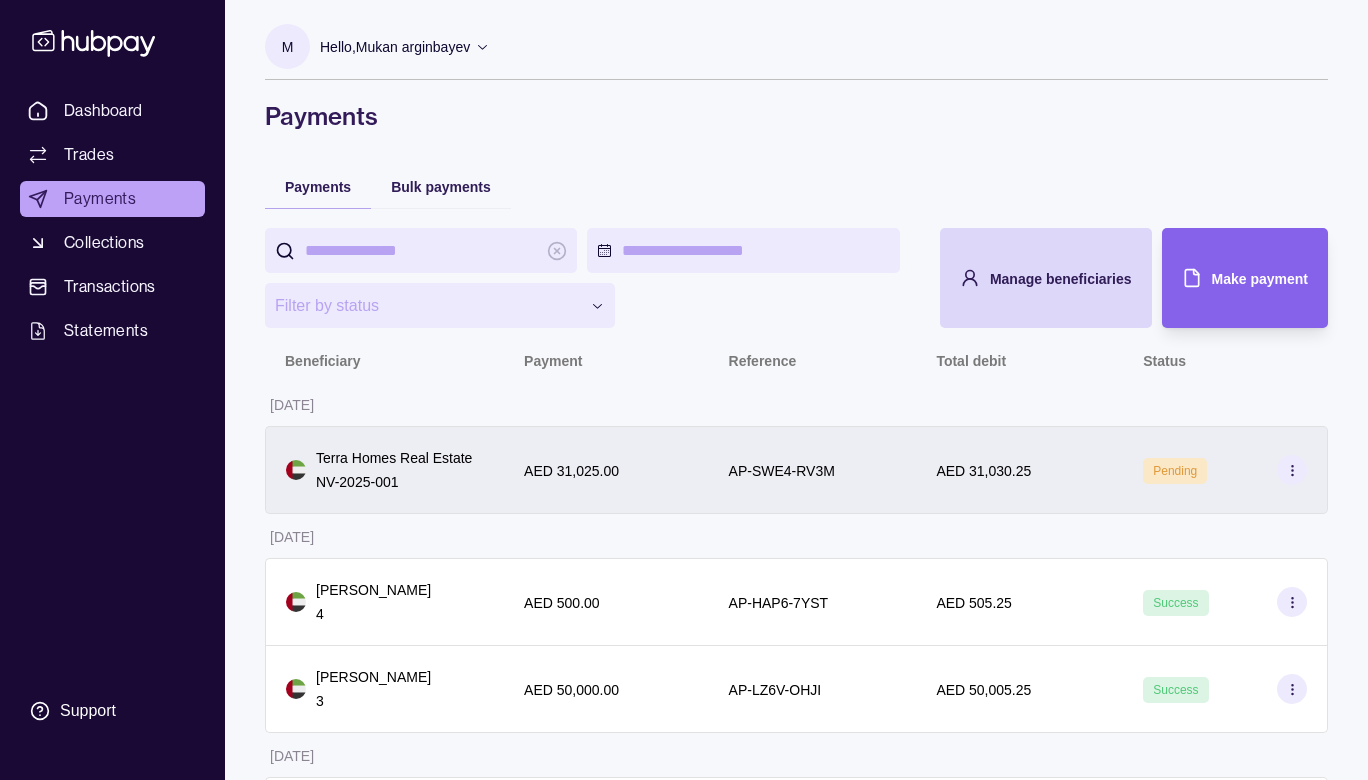 click 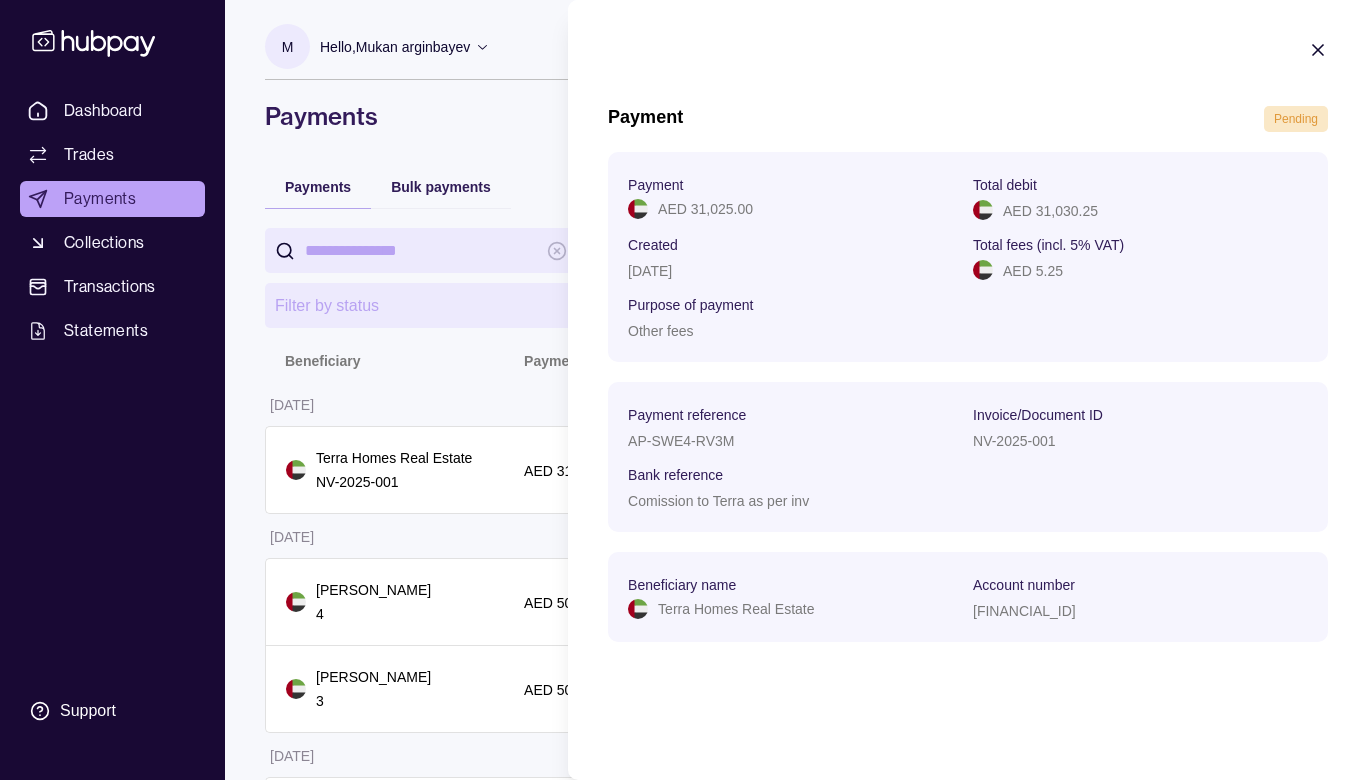 click on "**********" at bounding box center (684, 989) 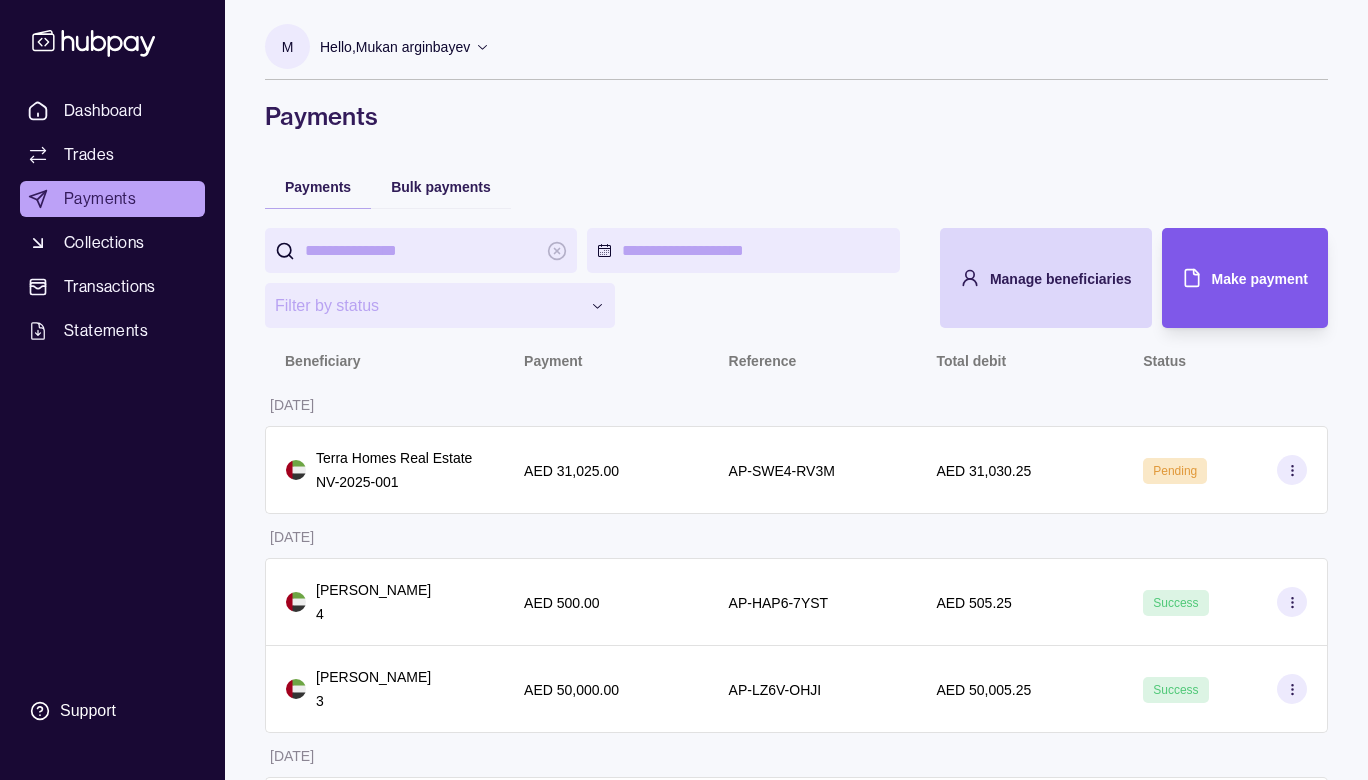 click on "Make payment" at bounding box center [1260, 279] 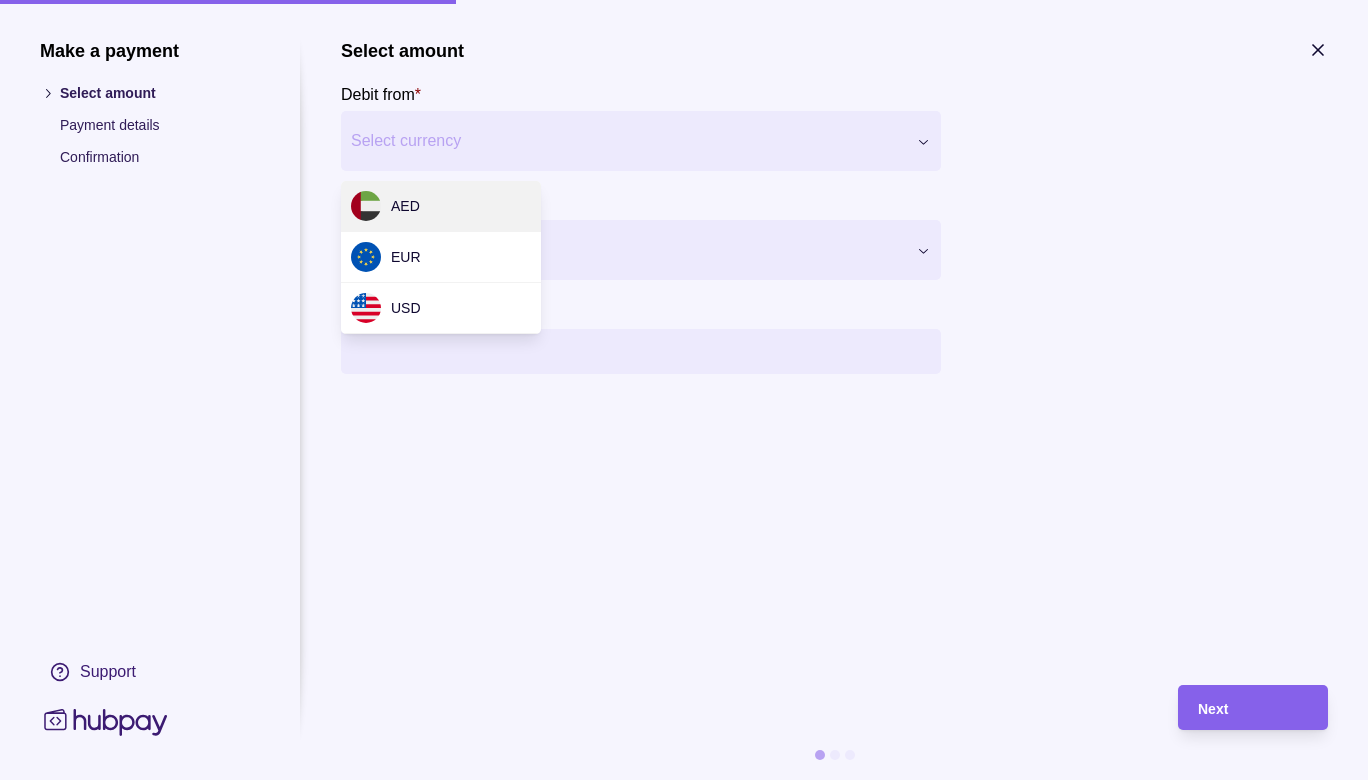 click on "**********" at bounding box center (684, 989) 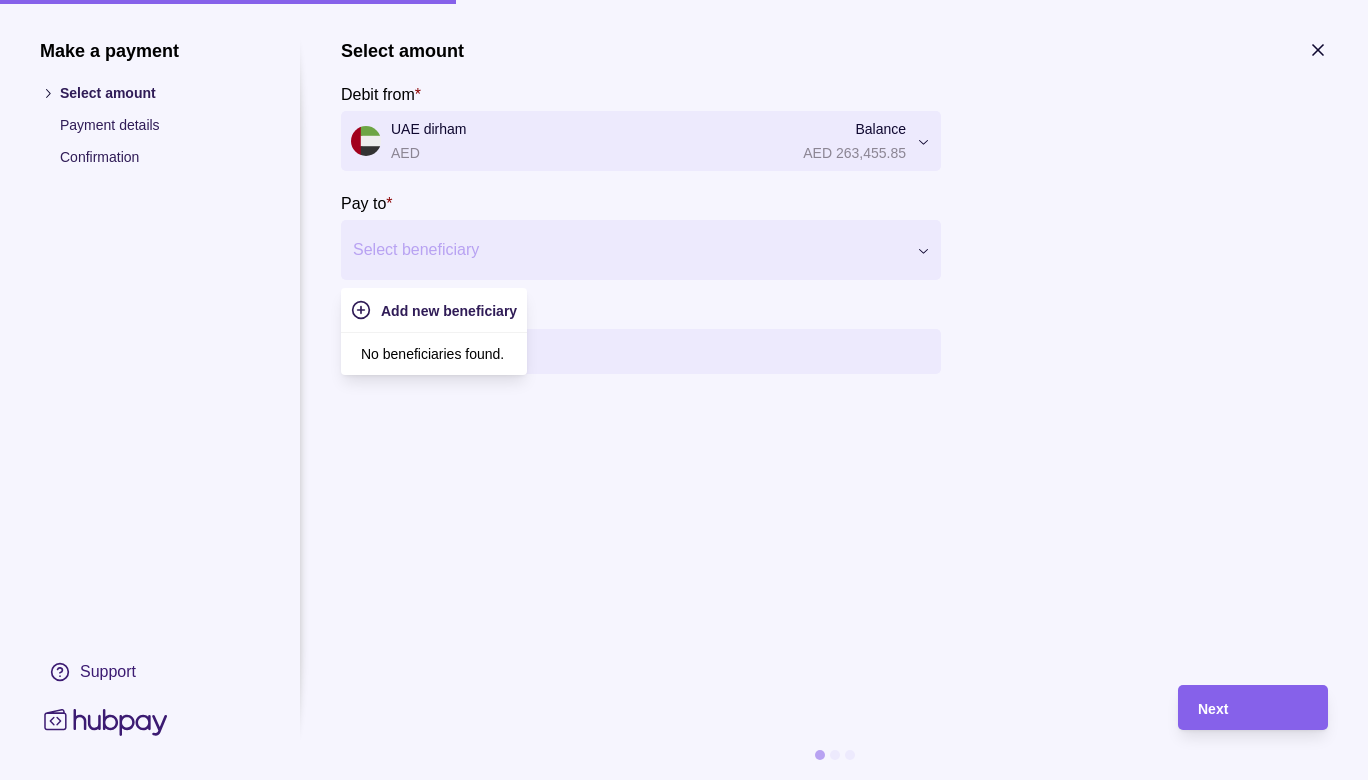 click at bounding box center [628, 250] 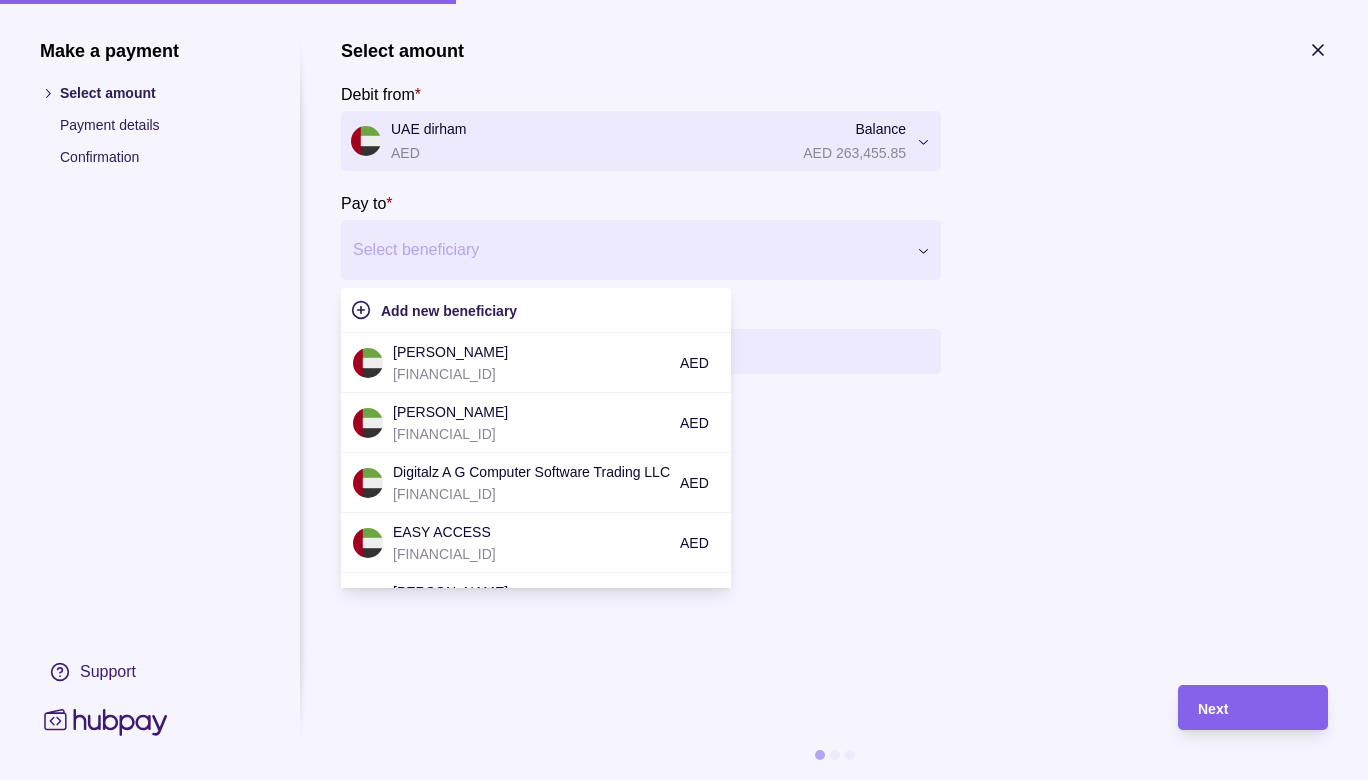 click at bounding box center (628, 250) 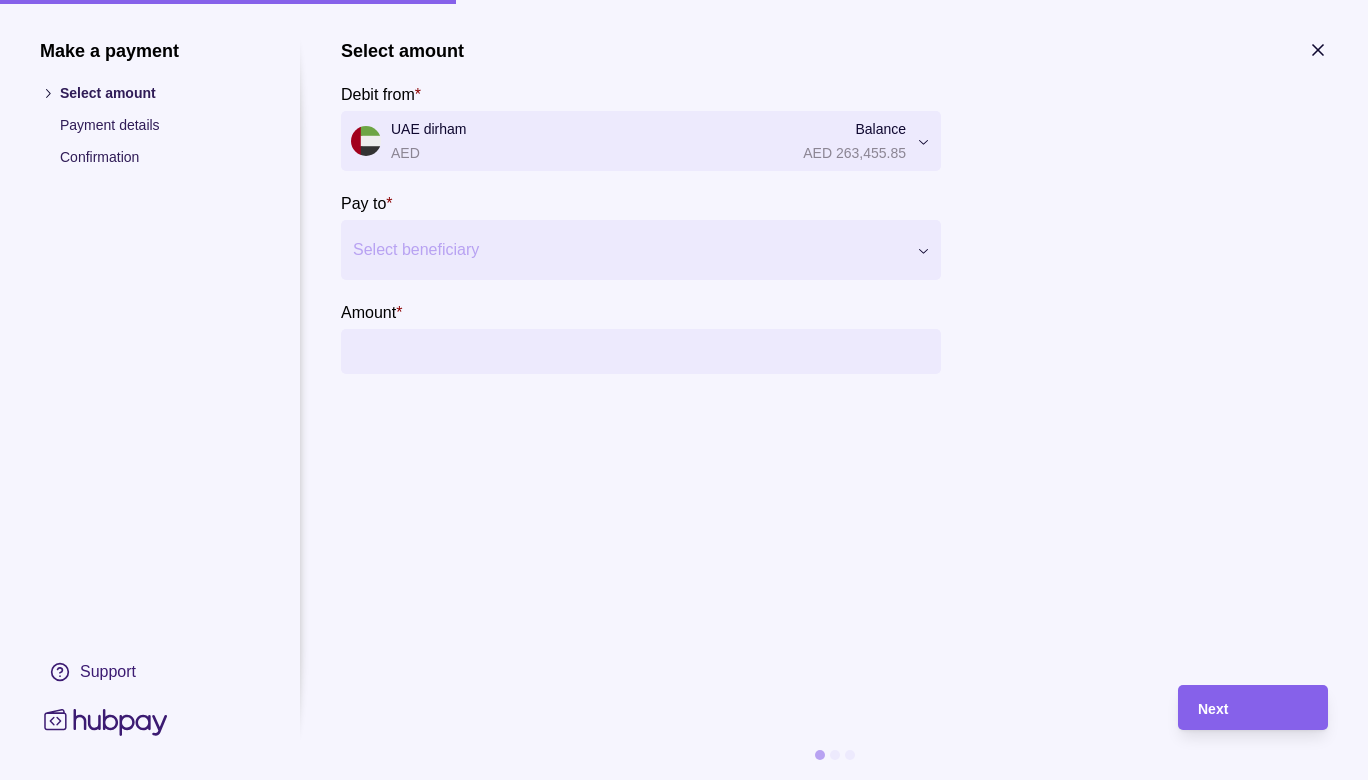 type on "*" 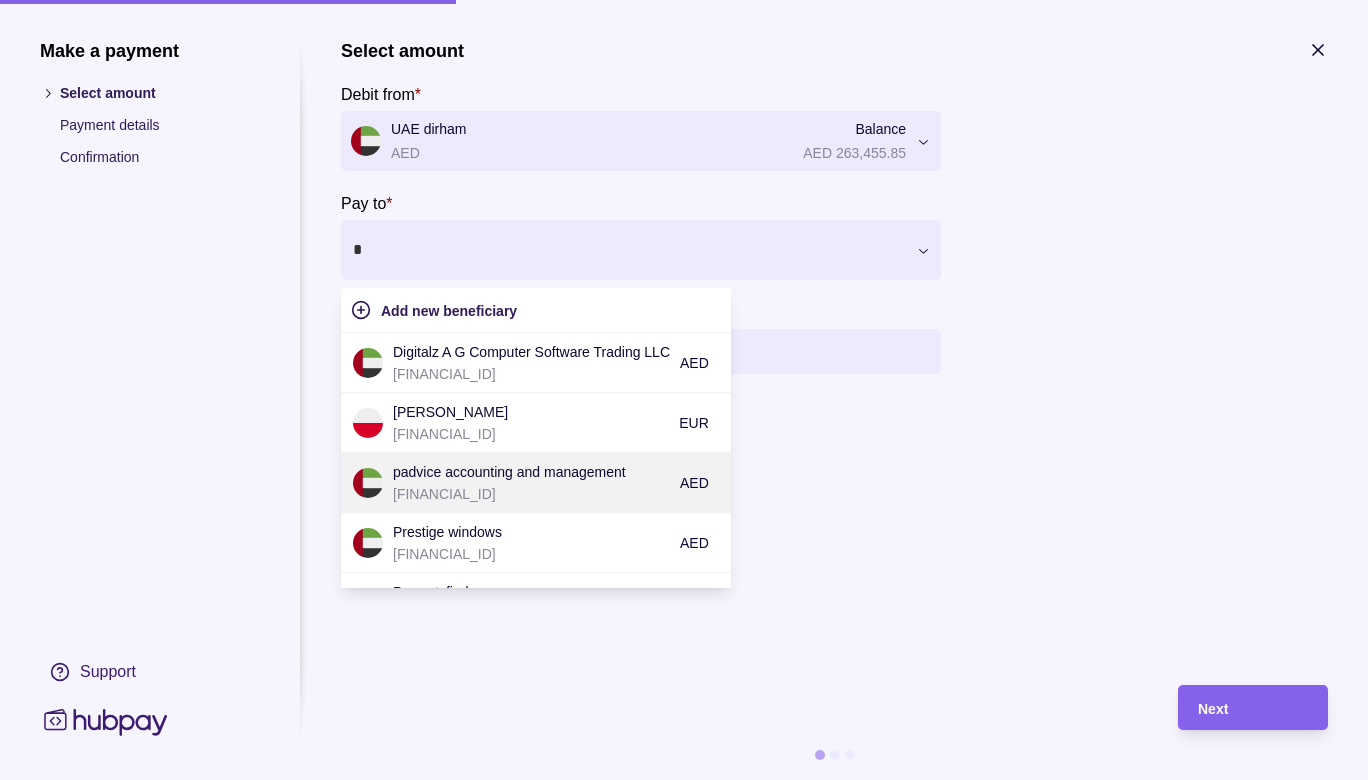 click on "[FINANCIAL_ID]" at bounding box center (531, 494) 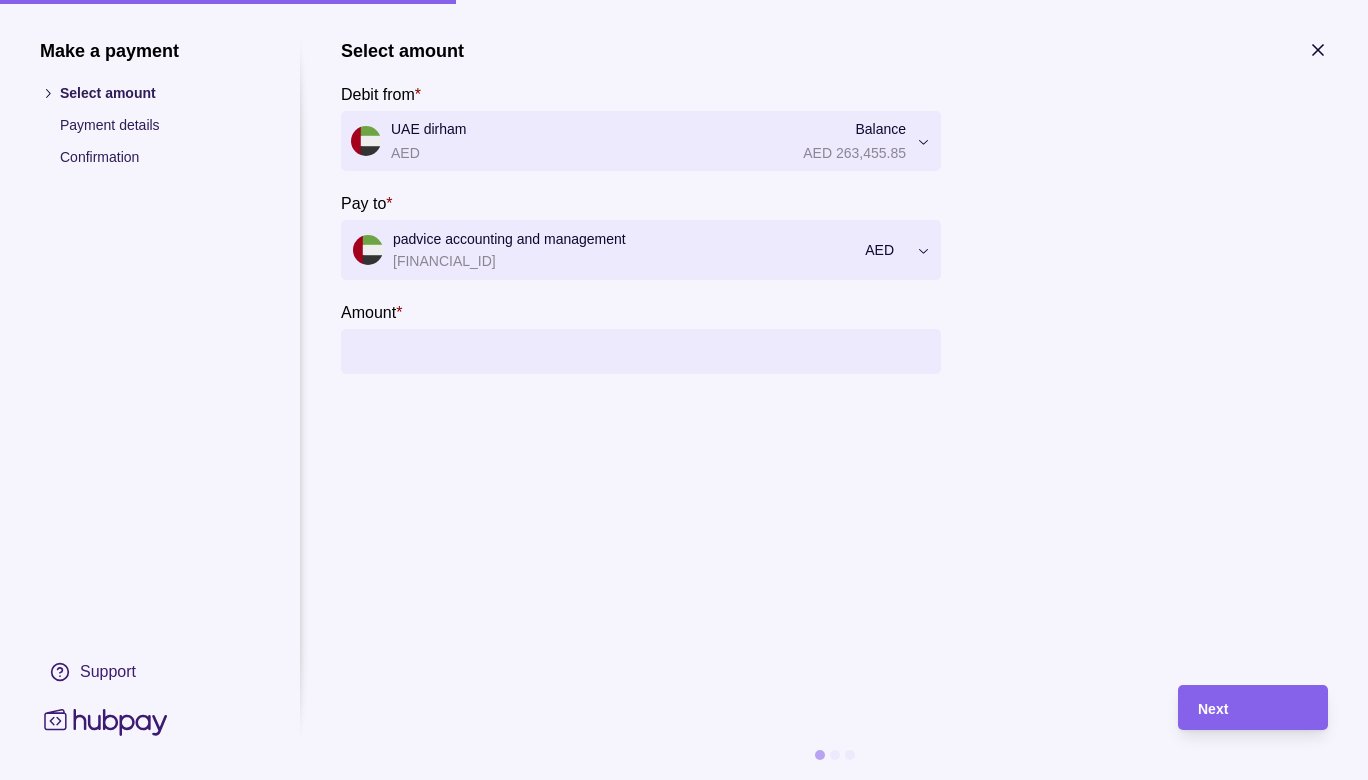 type 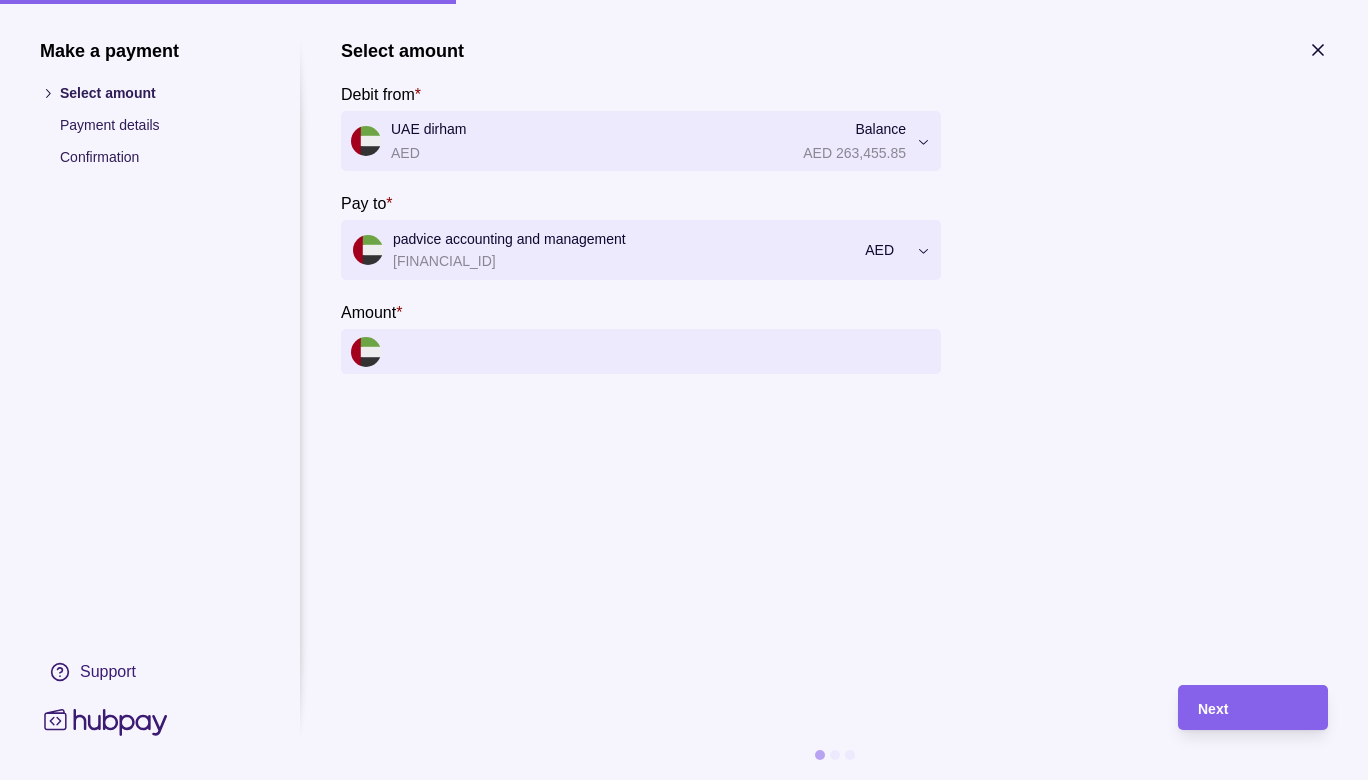 click on "Amount  *" at bounding box center (661, 351) 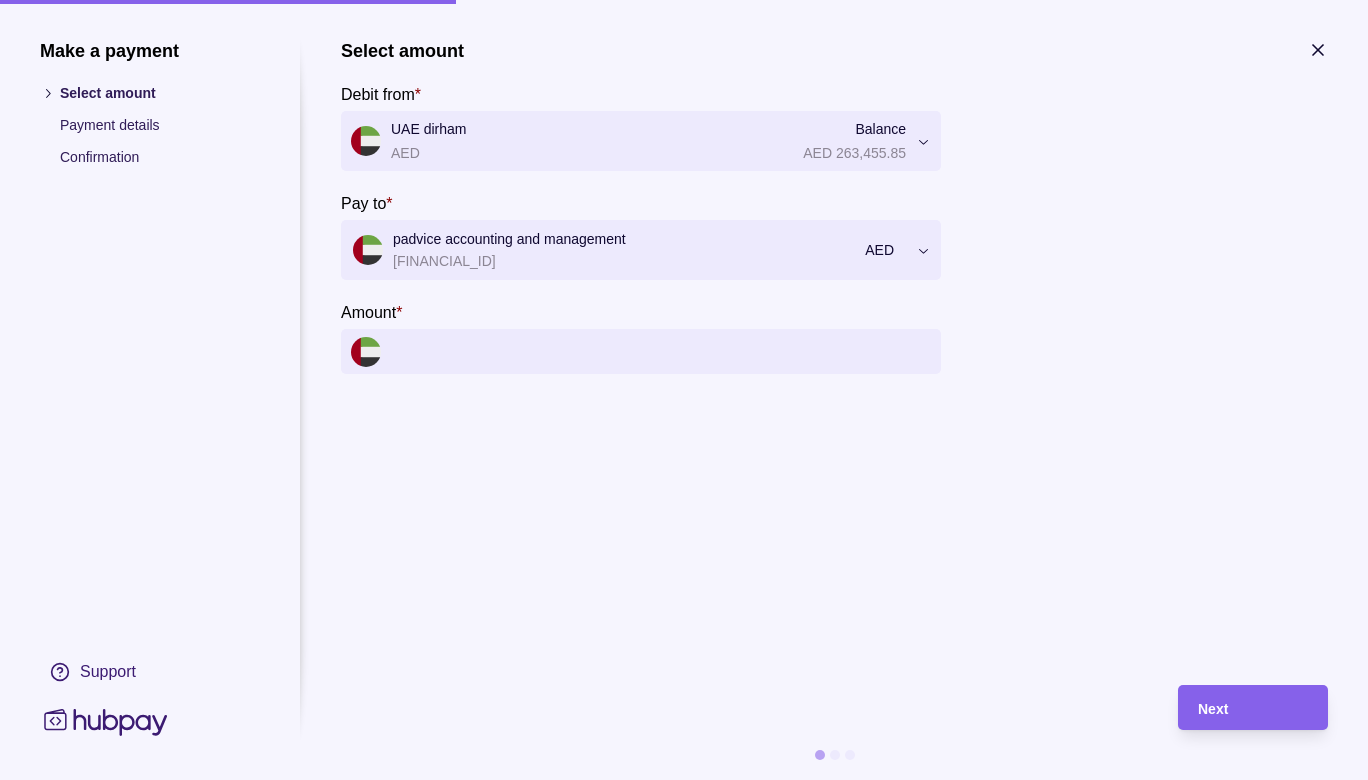 click on "Amount  *" at bounding box center (661, 351) 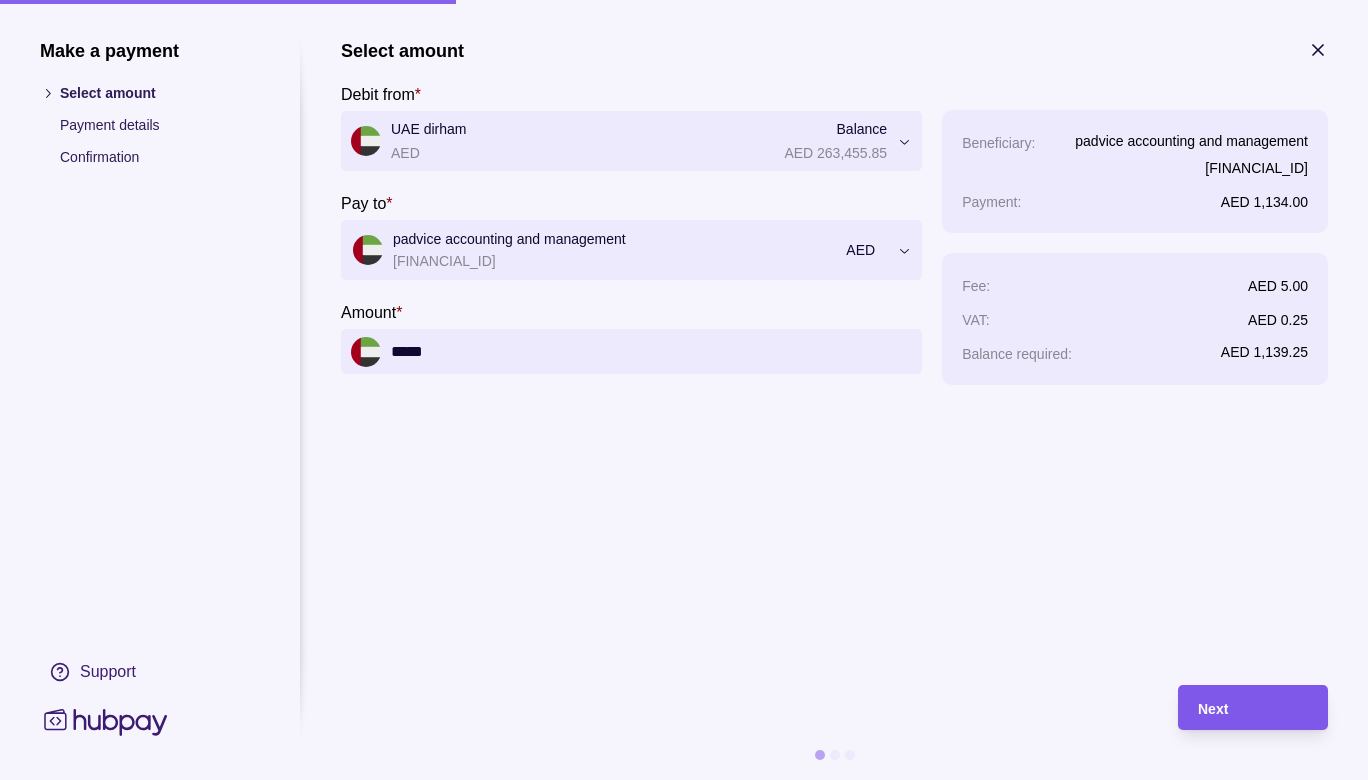 type on "*****" 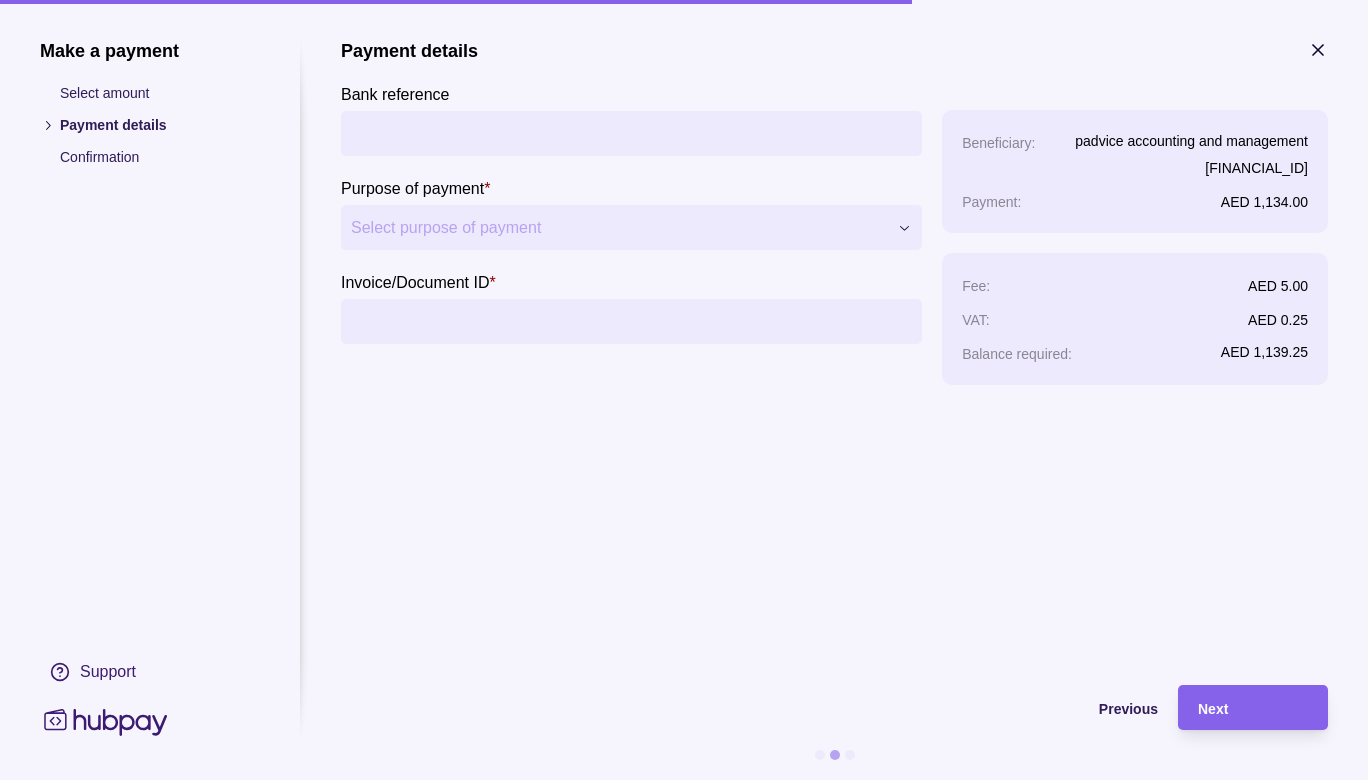 click on "Bank reference" at bounding box center (631, 133) 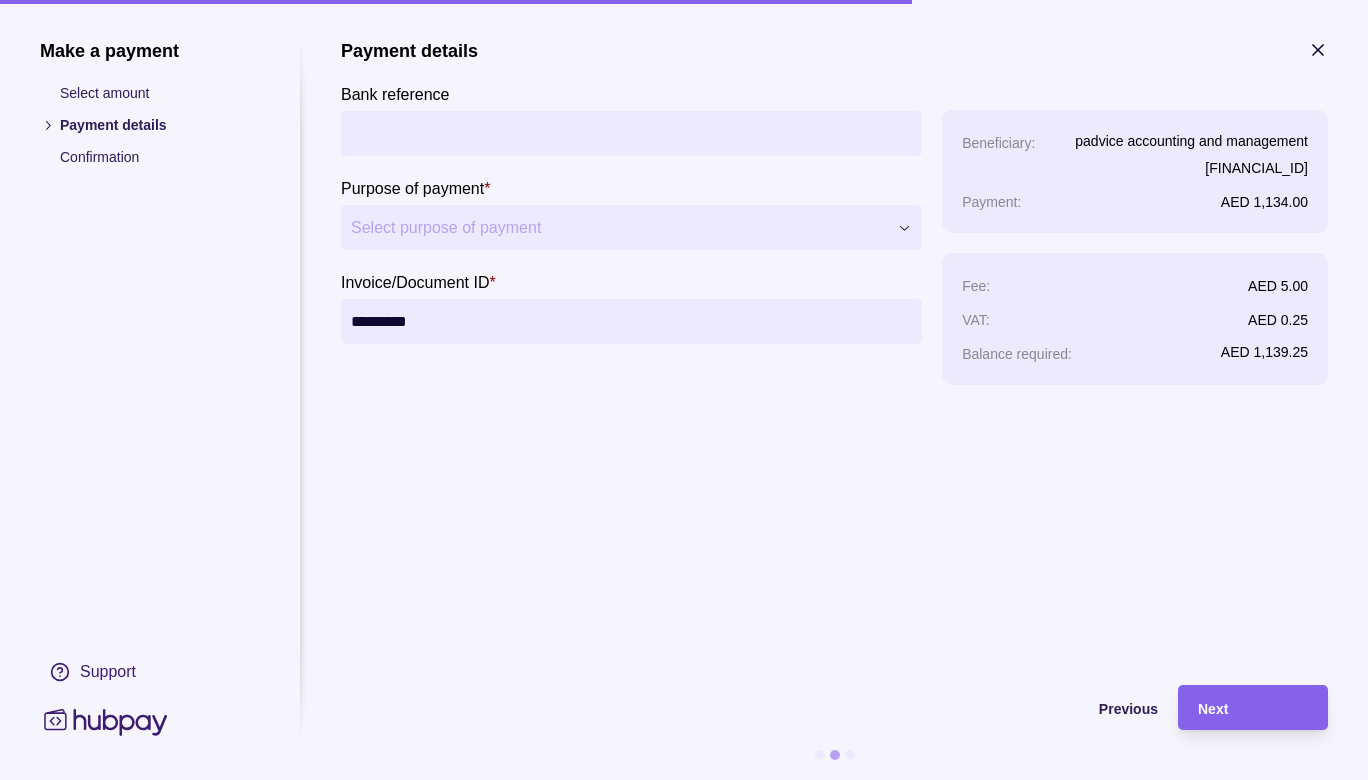 type on "*********" 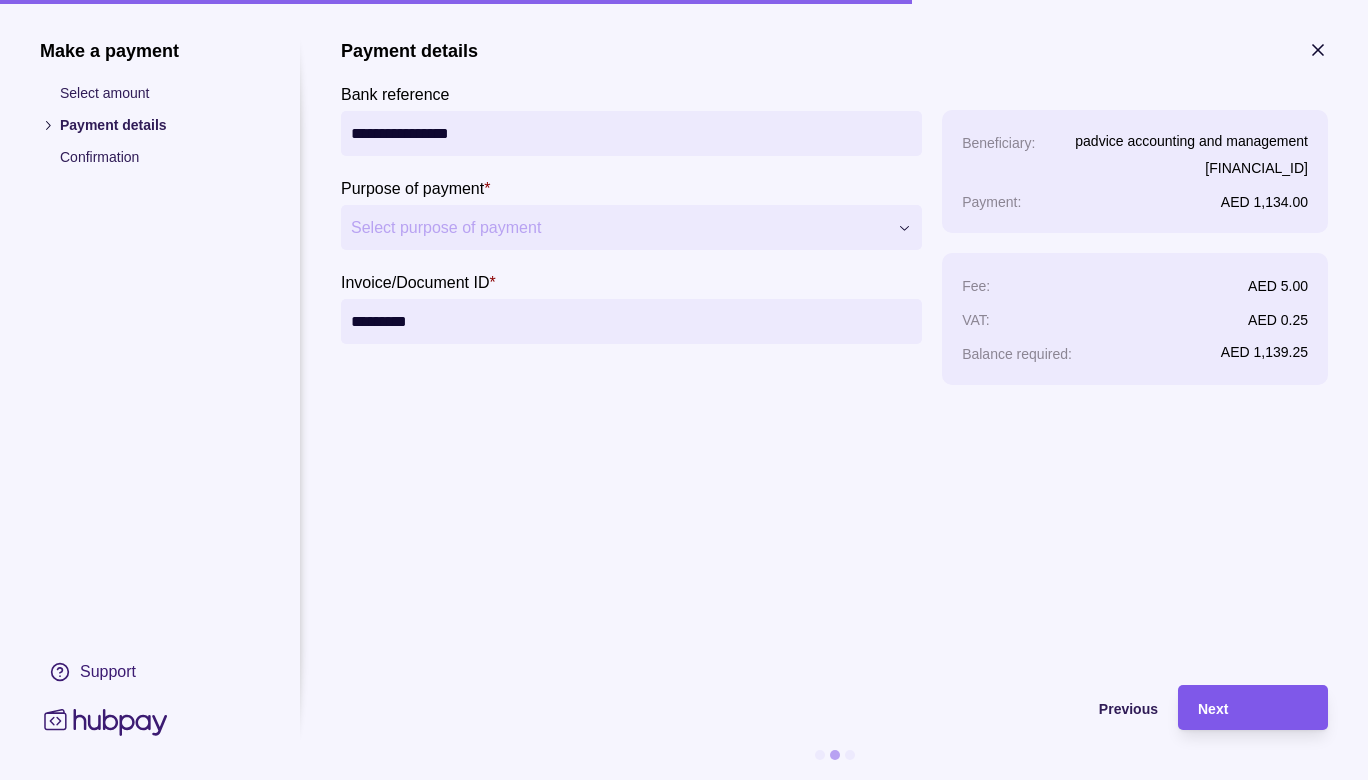 type on "**********" 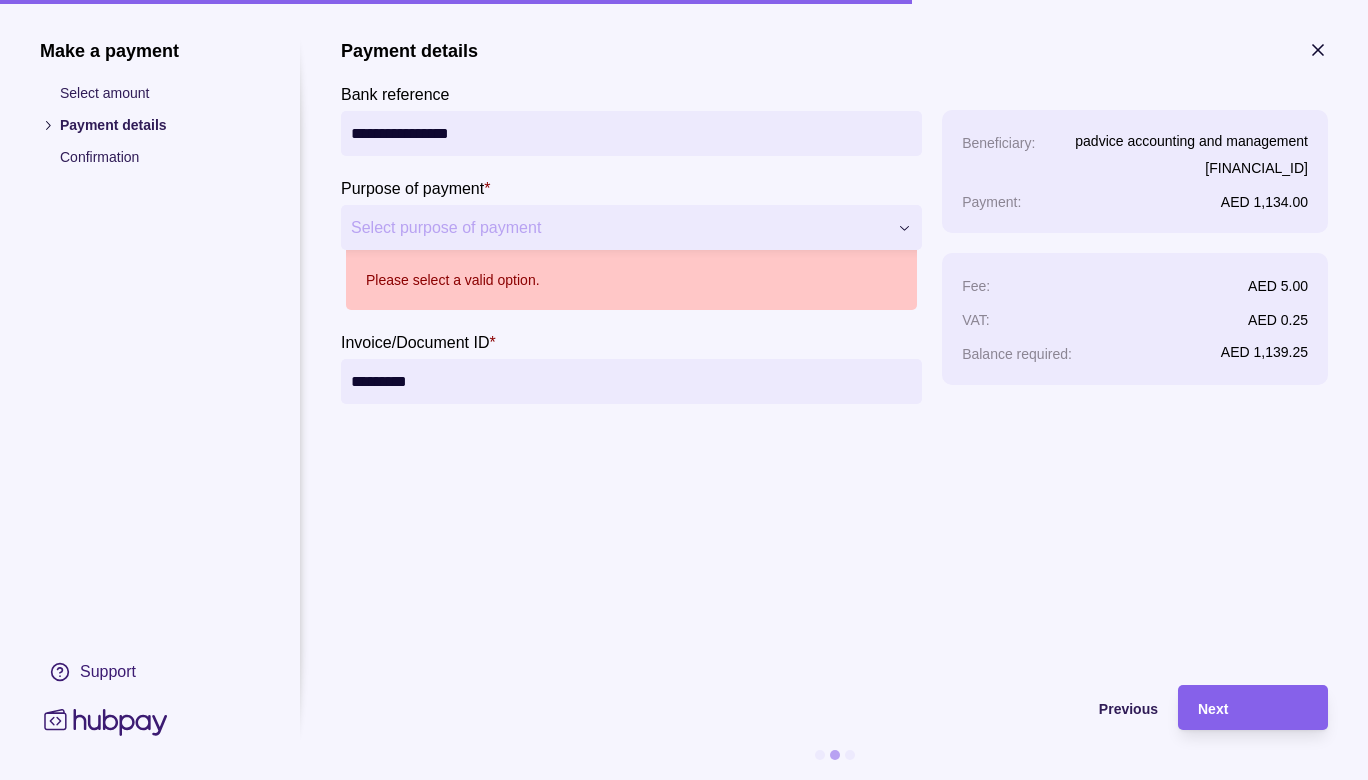click on "Select purpose of payment" at bounding box center (619, 228) 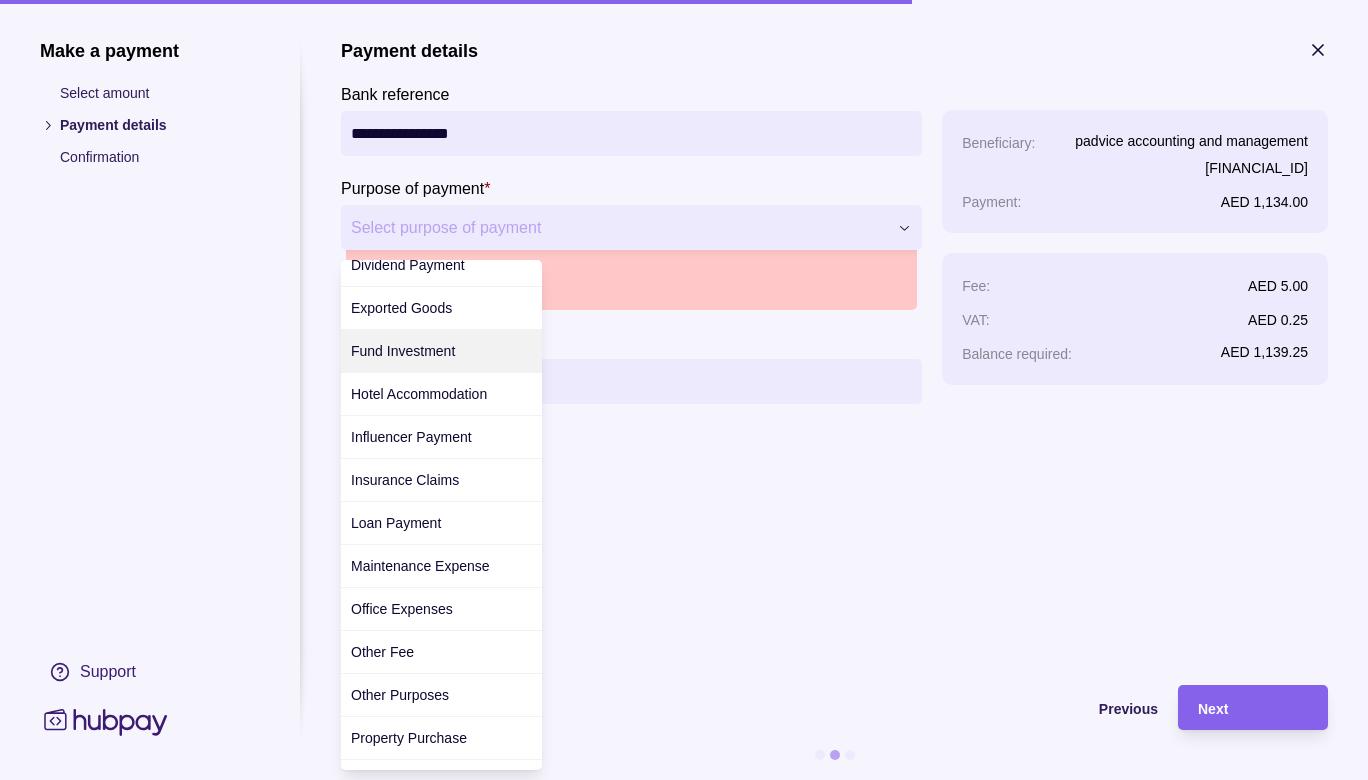 scroll, scrollTop: 275, scrollLeft: 0, axis: vertical 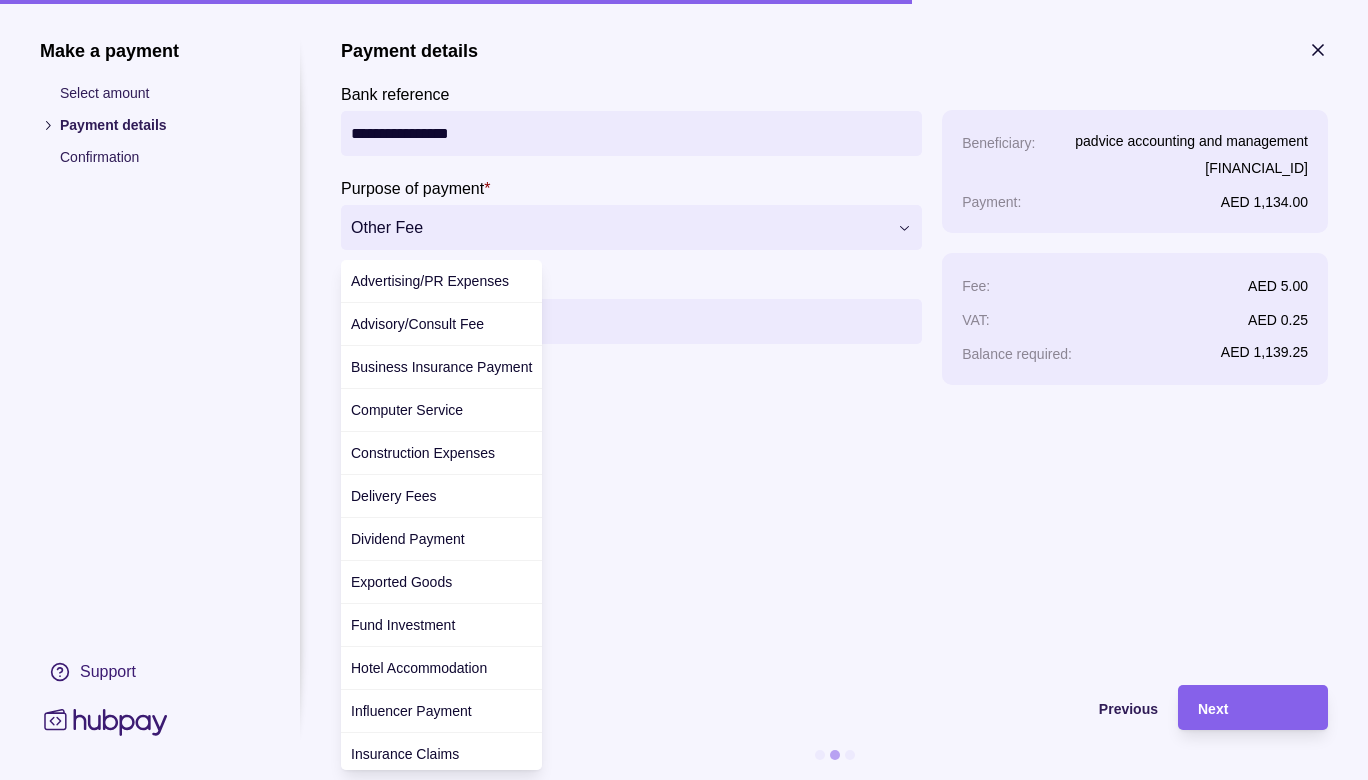 click on "**********" at bounding box center [684, 989] 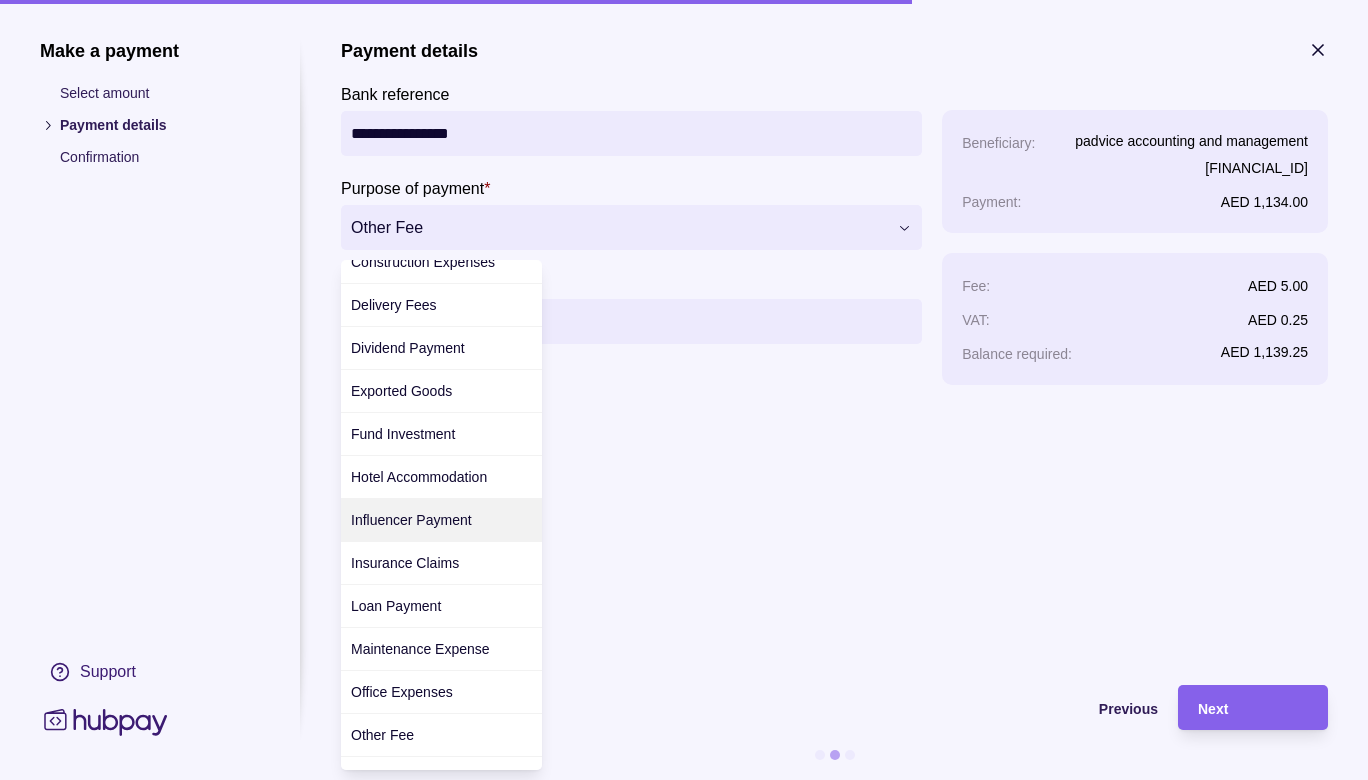scroll, scrollTop: 192, scrollLeft: 0, axis: vertical 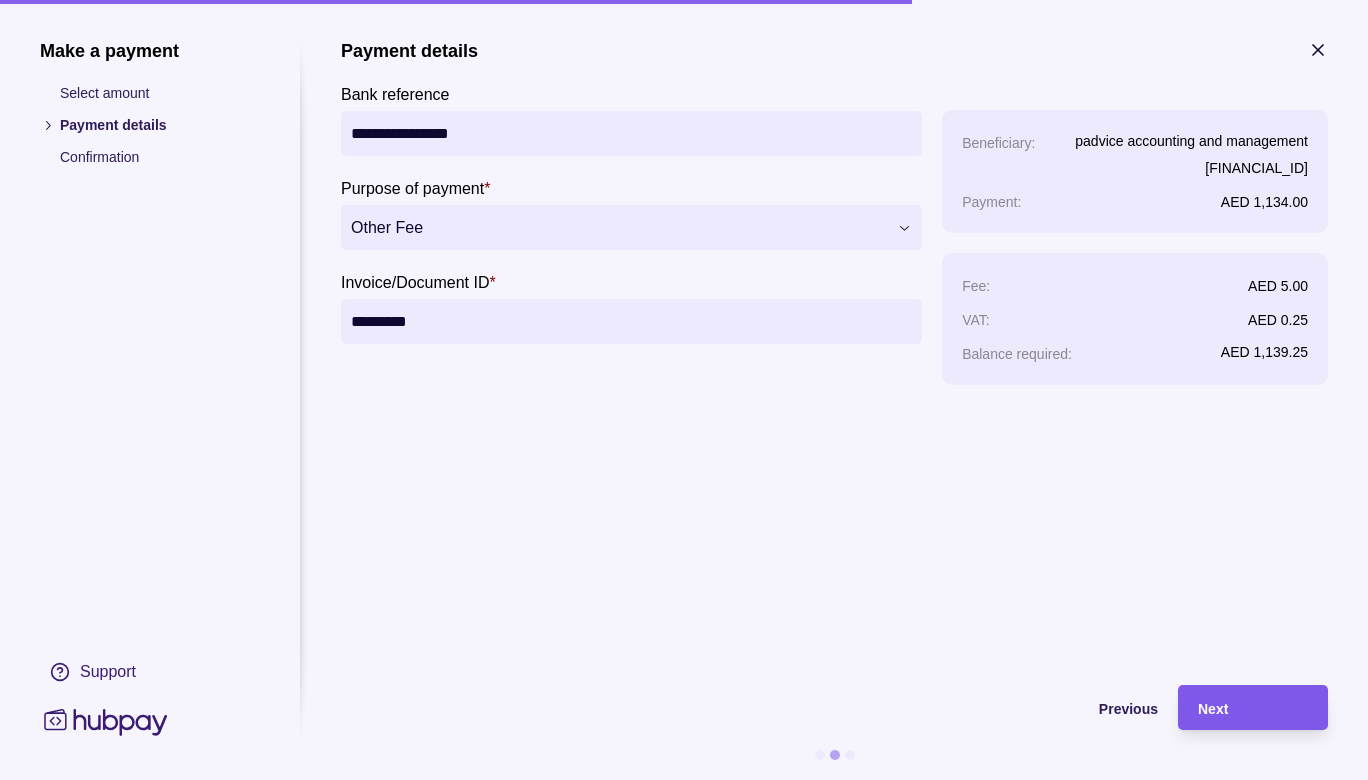 click on "Next" at bounding box center (1213, 709) 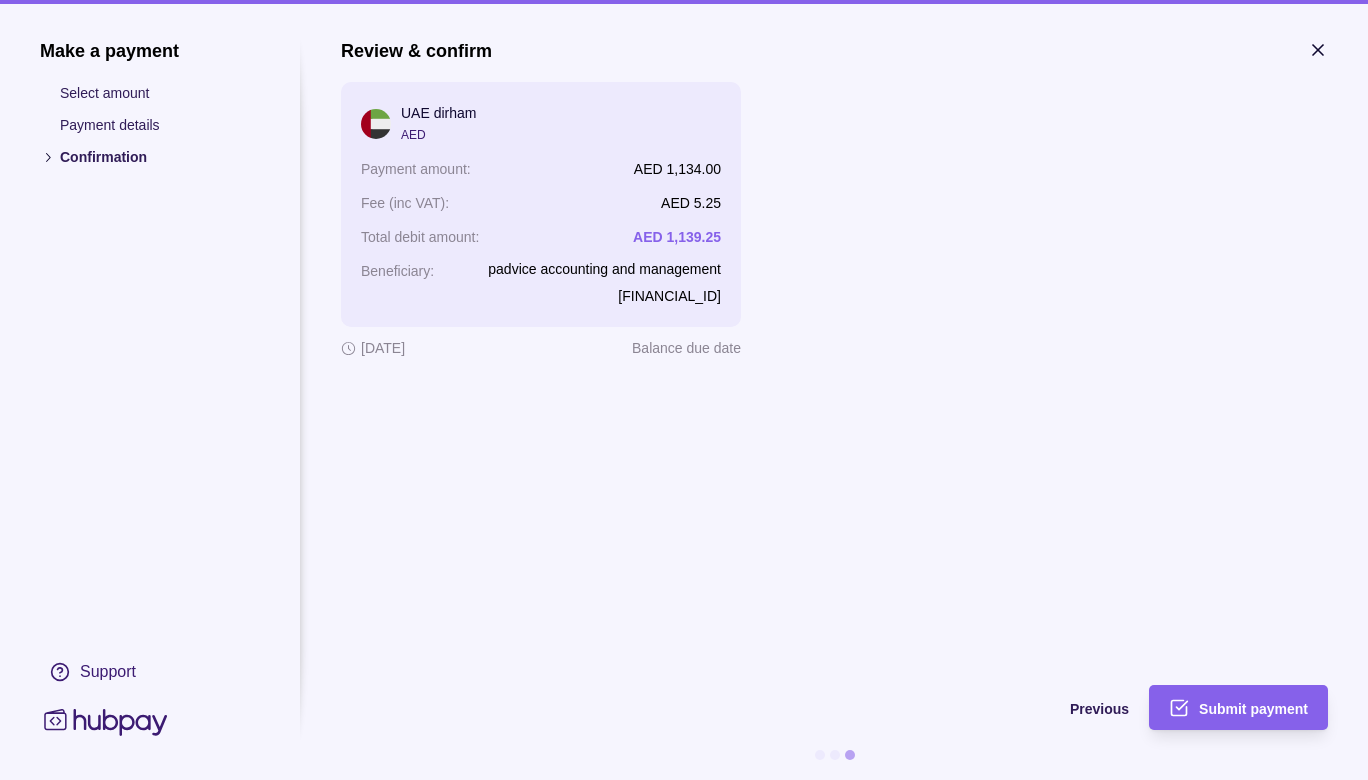click on "Submit payment" at bounding box center (1253, 709) 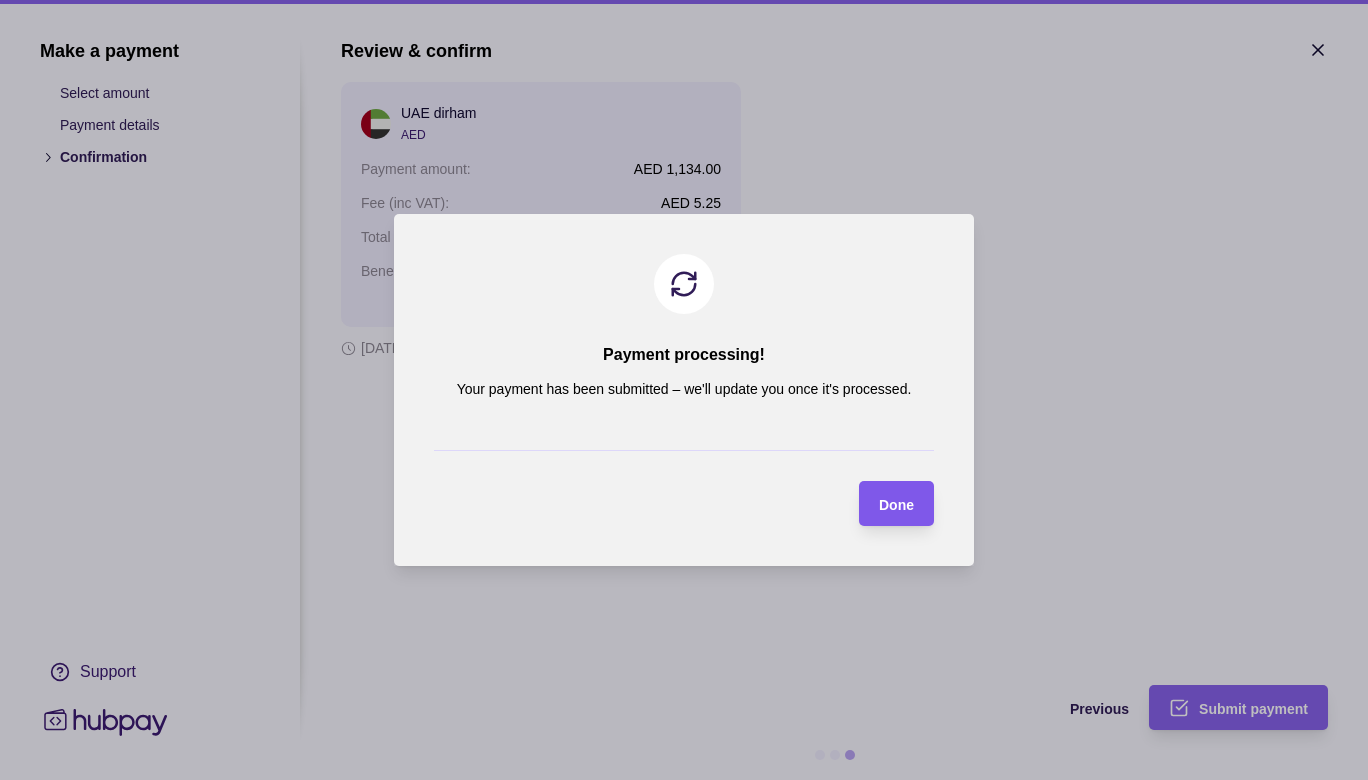 click on "Done" at bounding box center (896, 505) 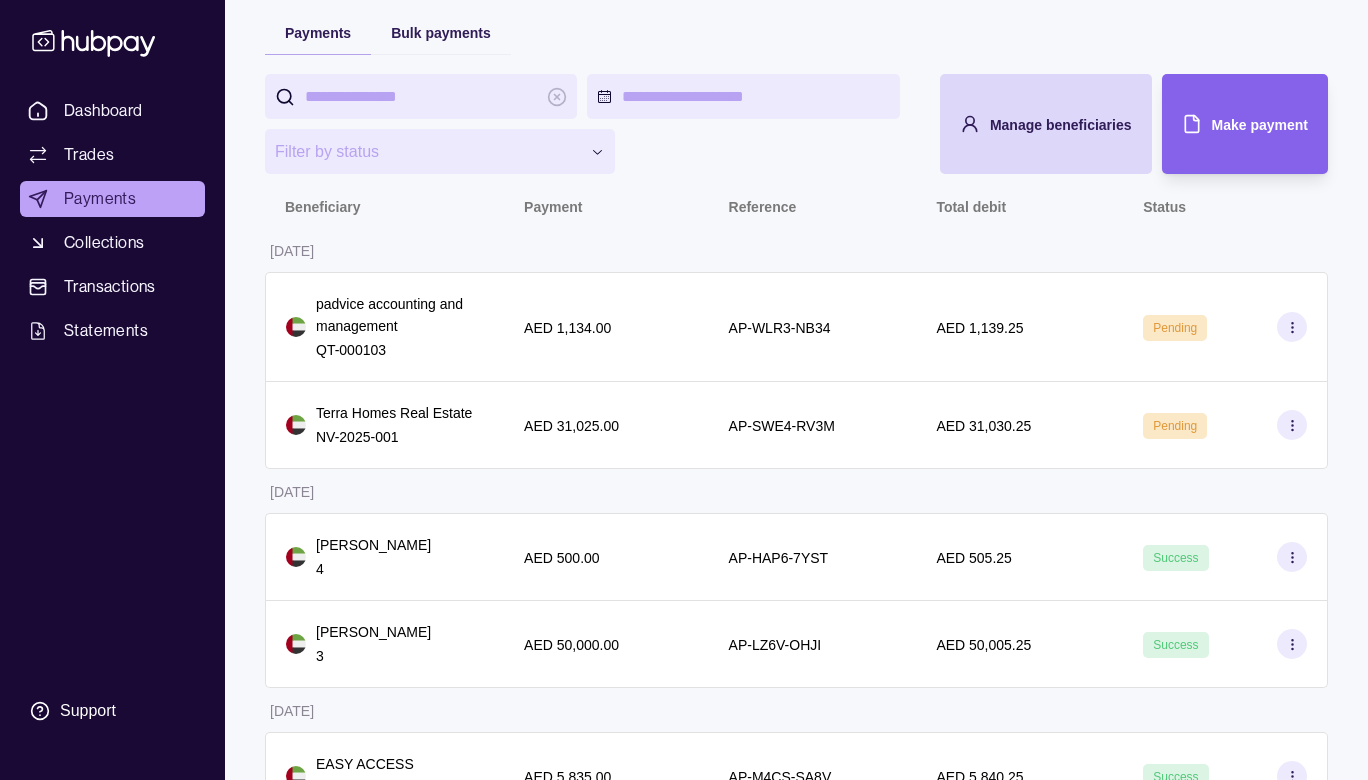 scroll, scrollTop: 0, scrollLeft: 0, axis: both 